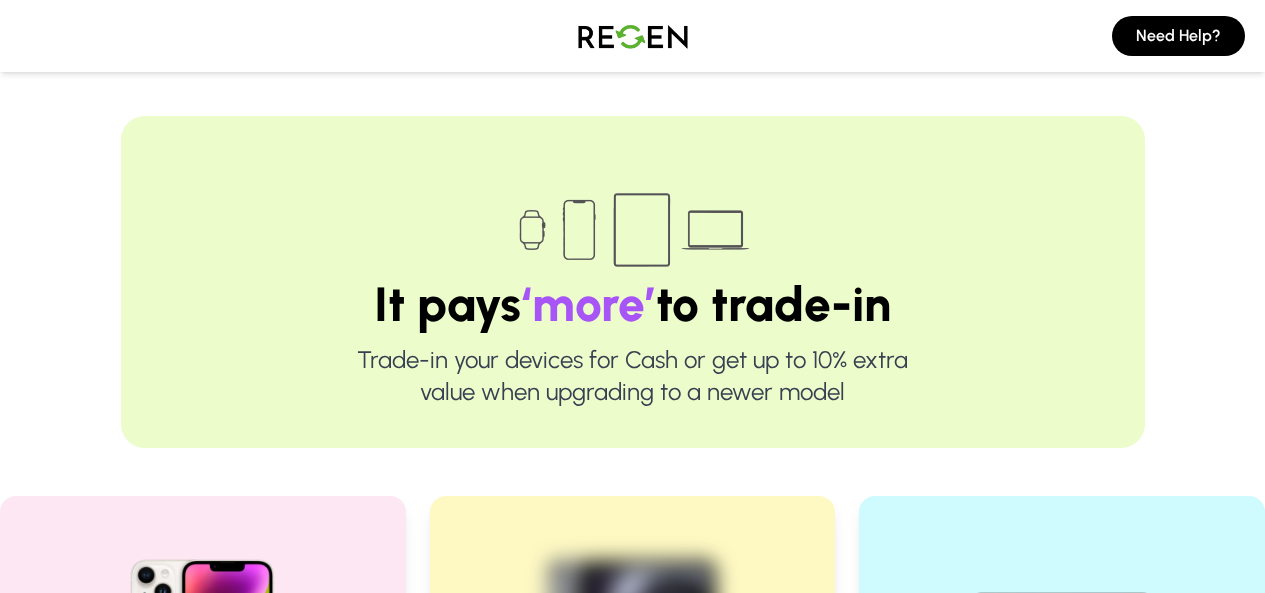 scroll, scrollTop: 0, scrollLeft: 0, axis: both 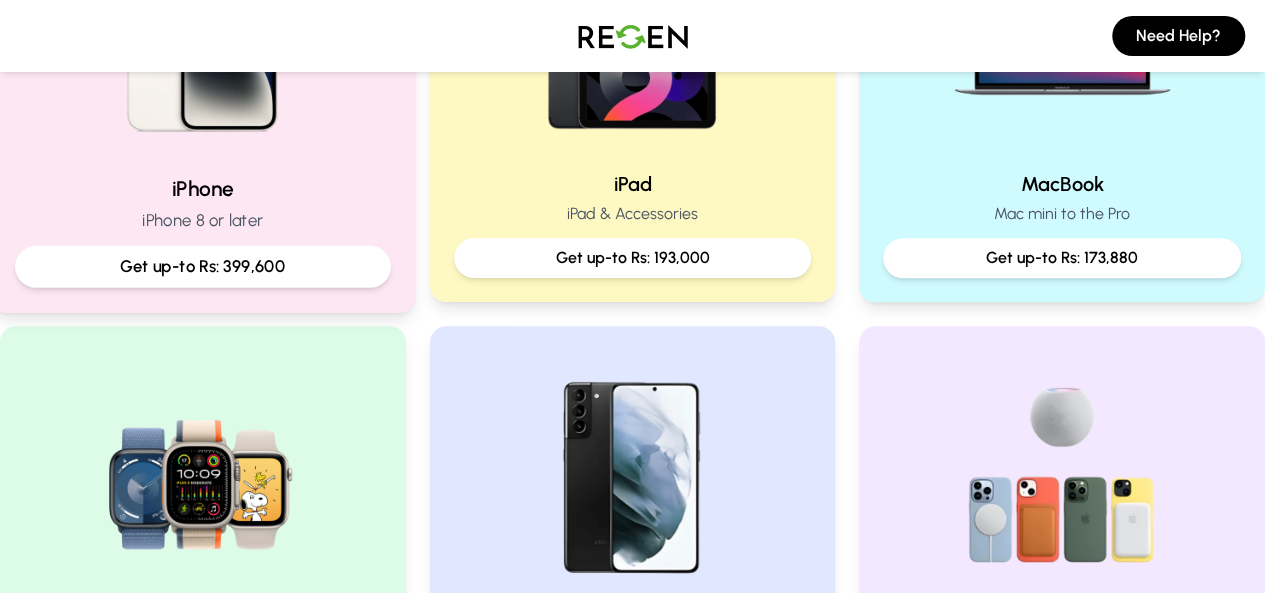 click on "Get up-to Rs: 399,600" at bounding box center [203, 266] 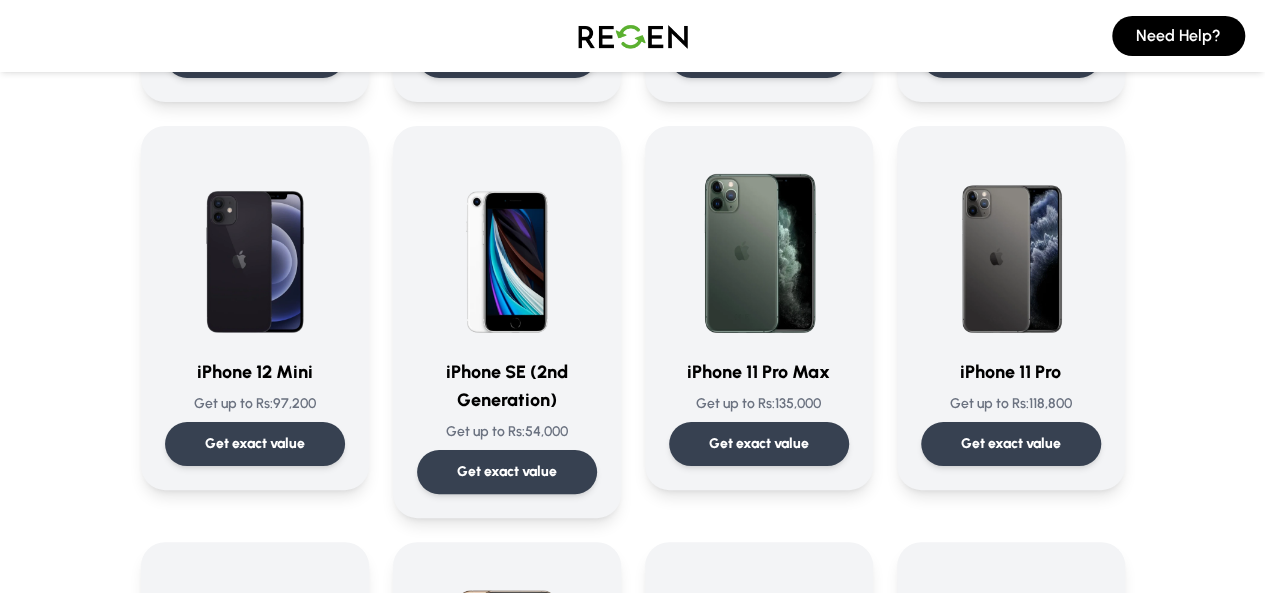 scroll, scrollTop: 1702, scrollLeft: 0, axis: vertical 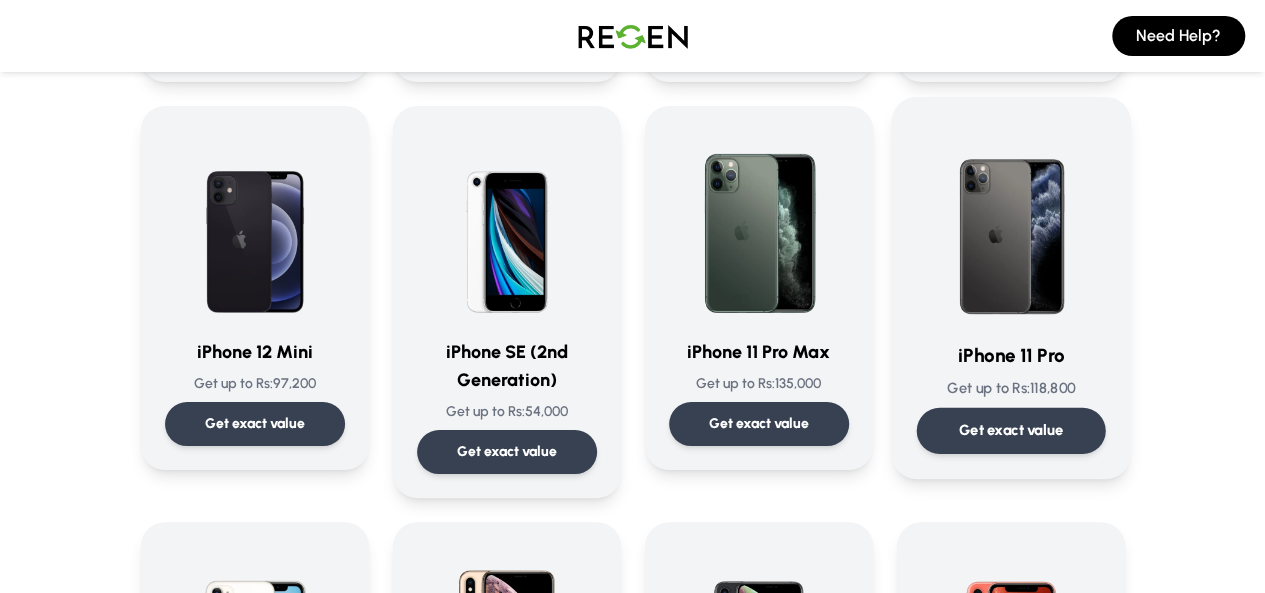 click on "Get exact value" at bounding box center [1010, 430] 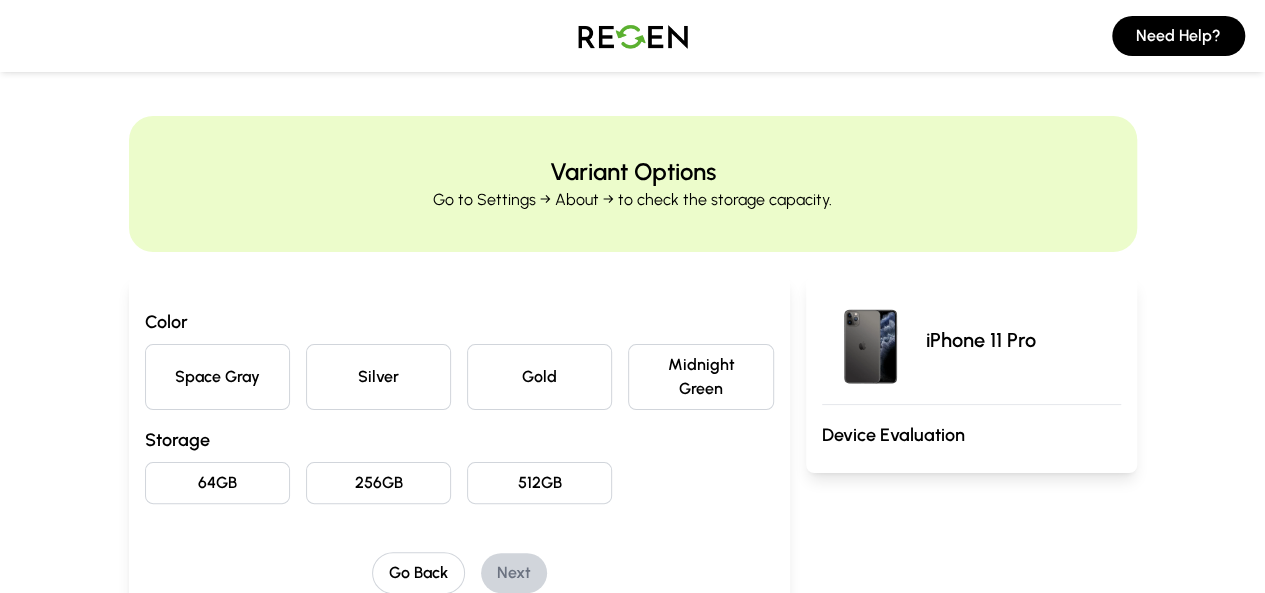 click on "Space Gray" at bounding box center [217, 377] 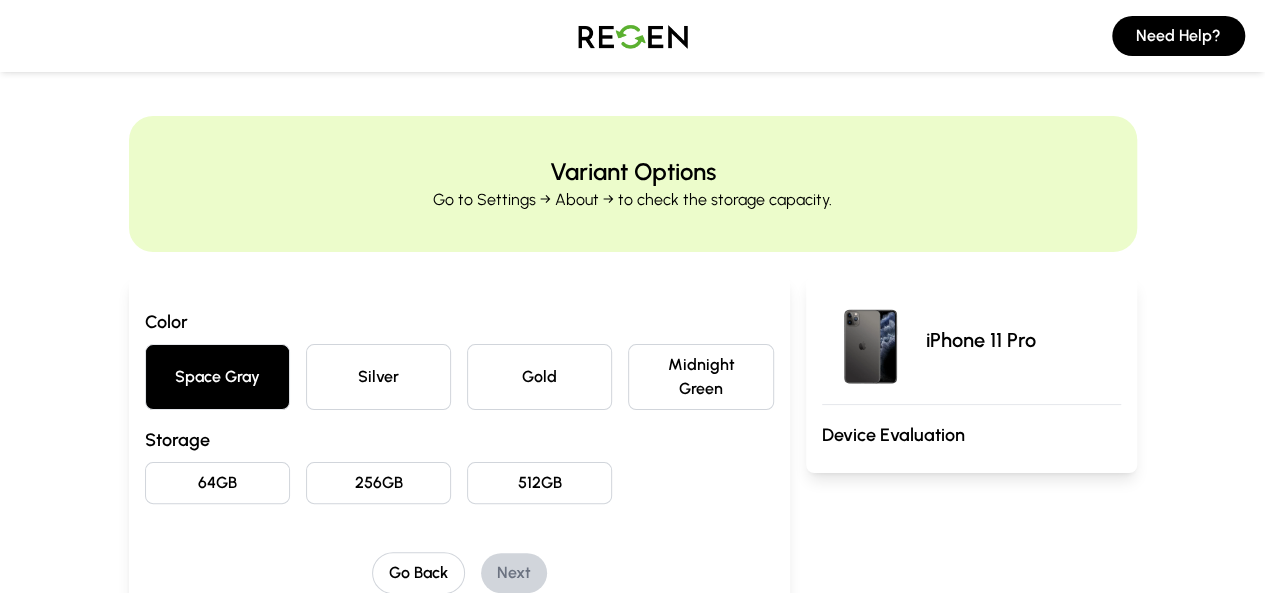 click on "256GB" at bounding box center (378, 483) 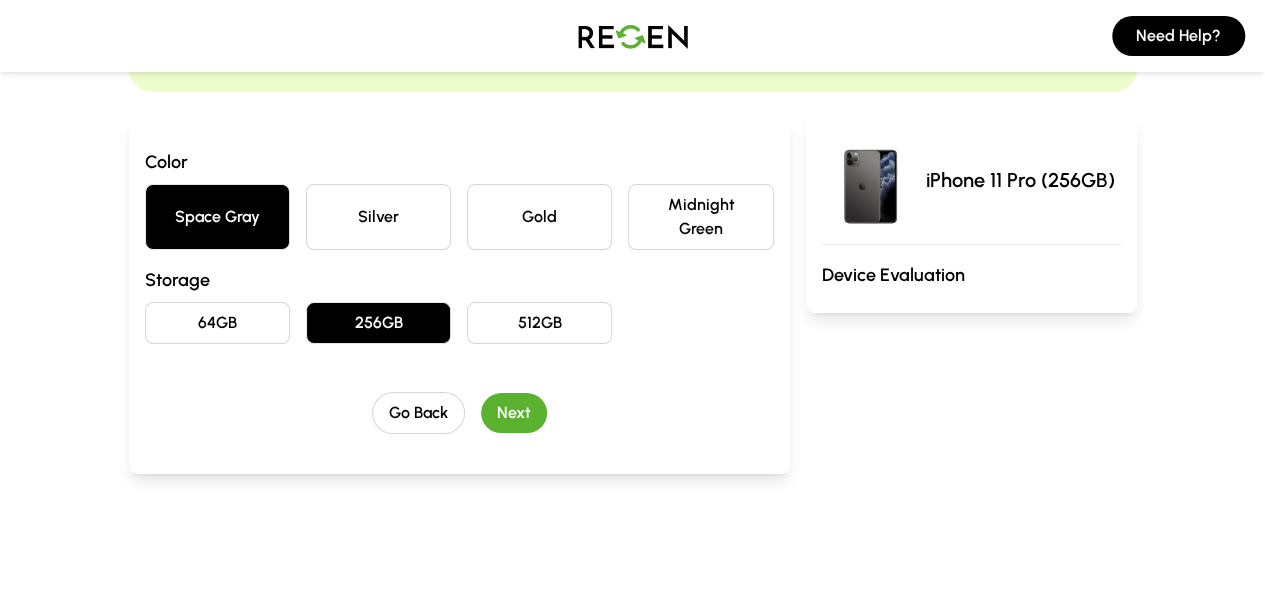 scroll, scrollTop: 180, scrollLeft: 0, axis: vertical 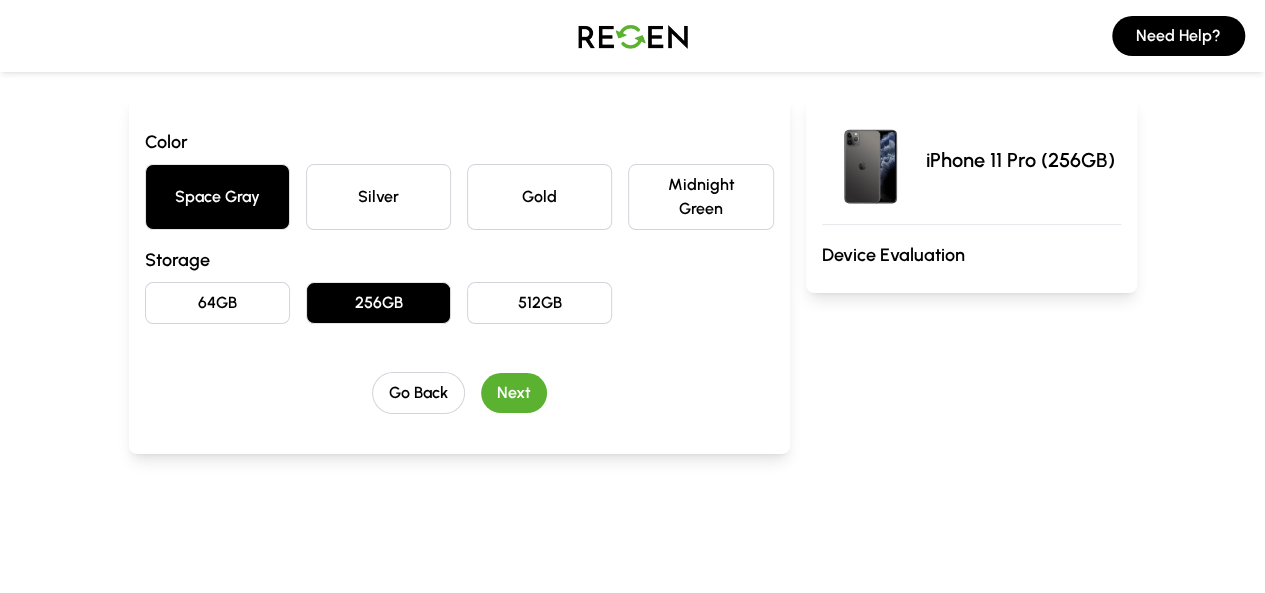 click on "Next" at bounding box center (514, 393) 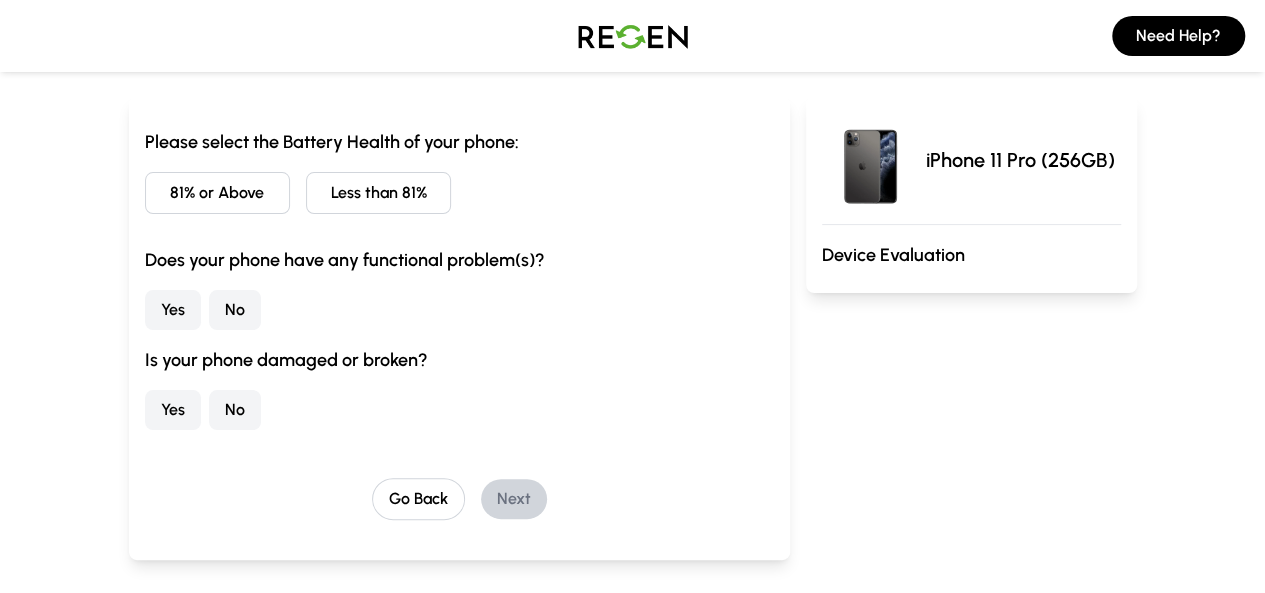 click on "Less than 81%" at bounding box center [378, 193] 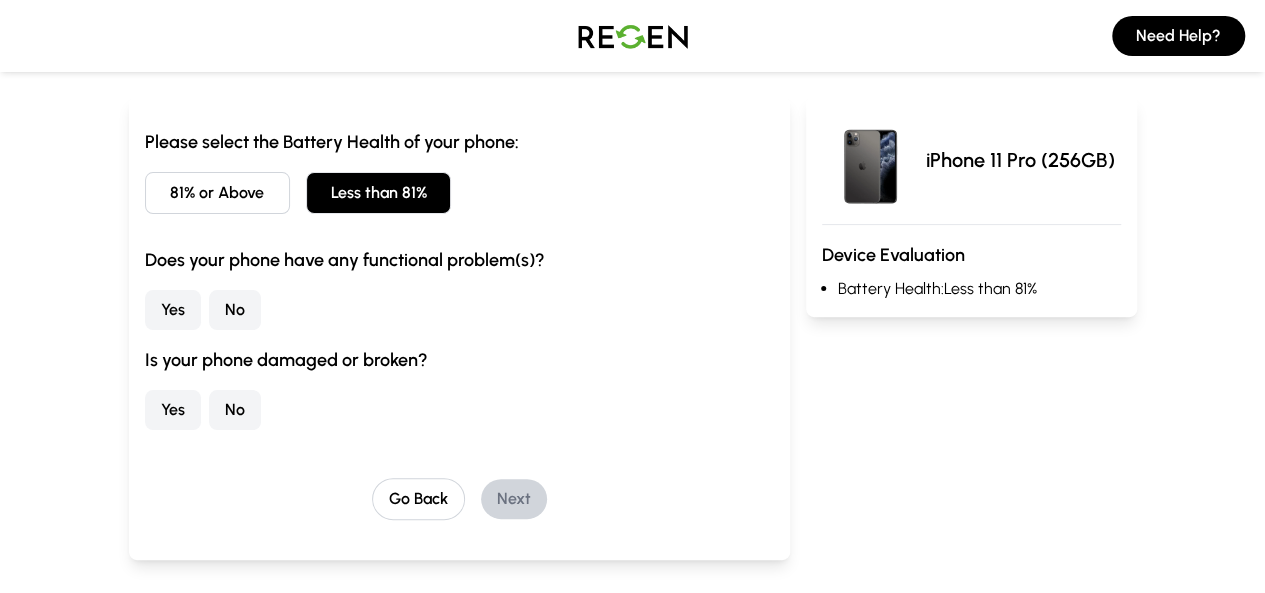 click on "No" at bounding box center (235, 310) 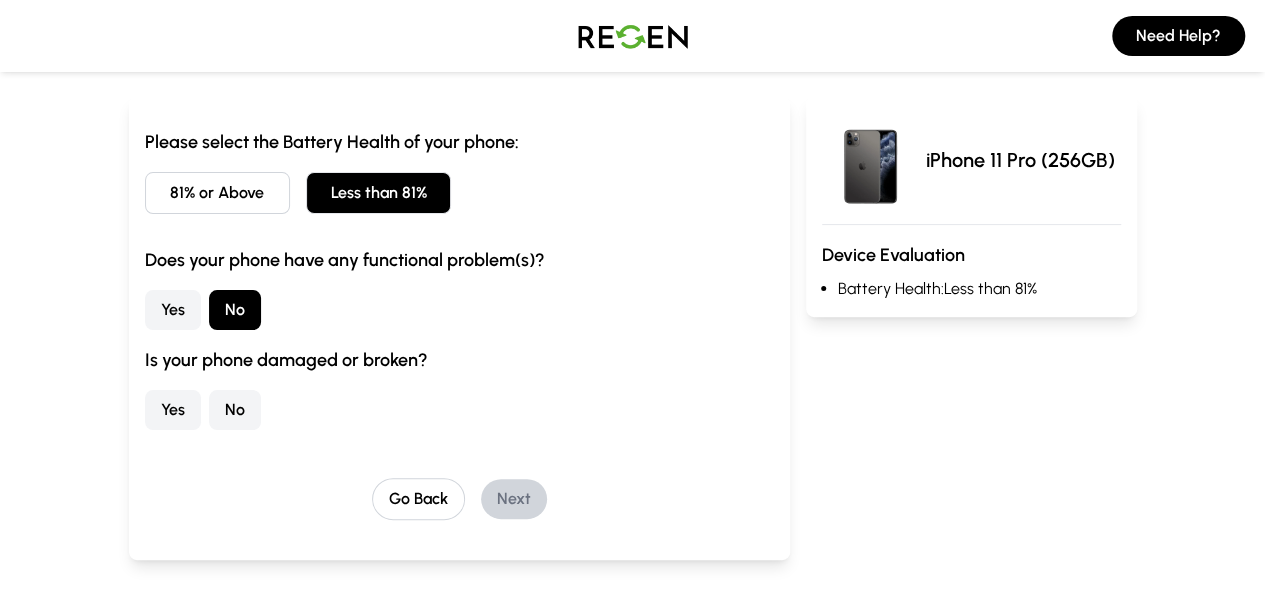 click on "No" at bounding box center [235, 410] 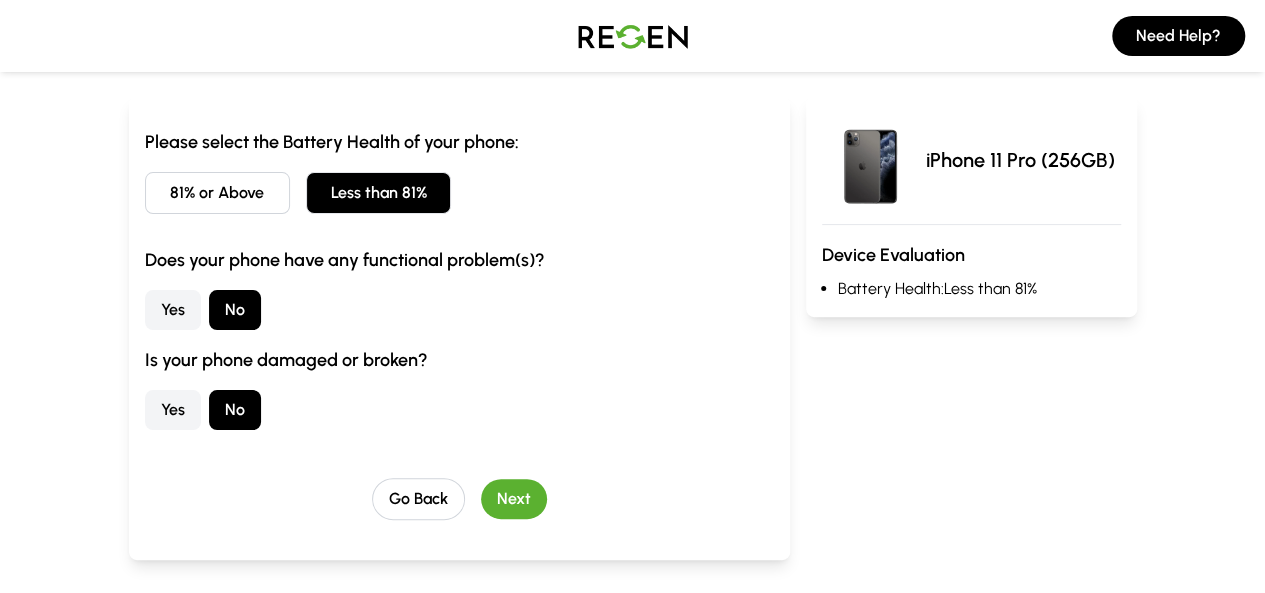 click on "Next" at bounding box center (514, 499) 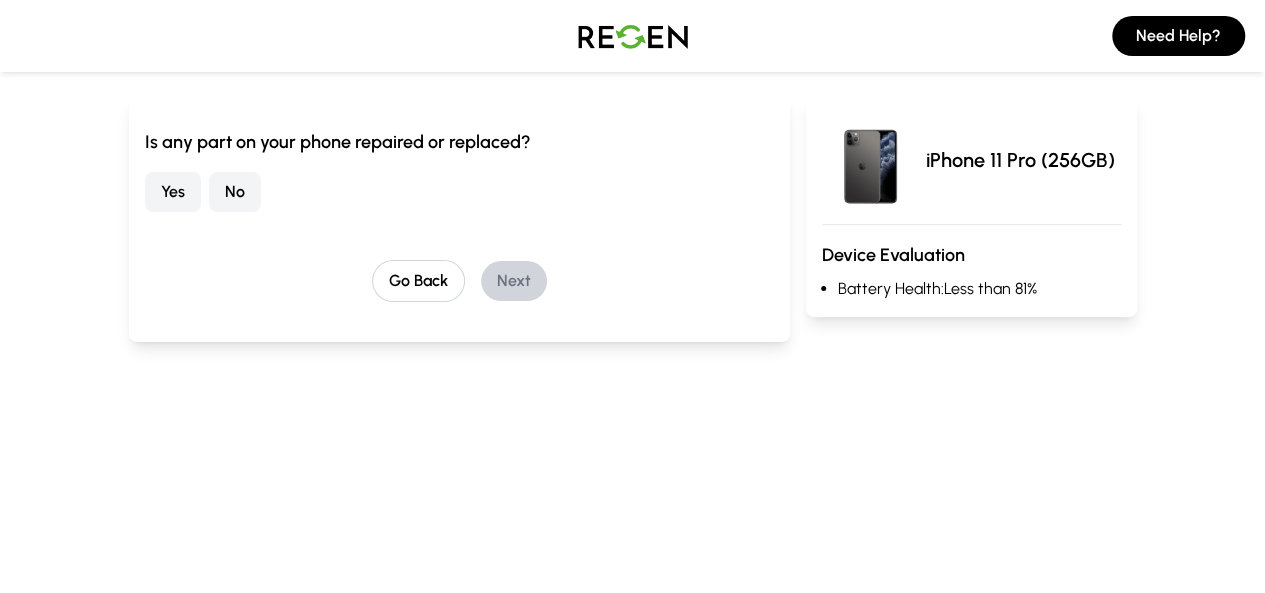 click on "No" at bounding box center [235, 192] 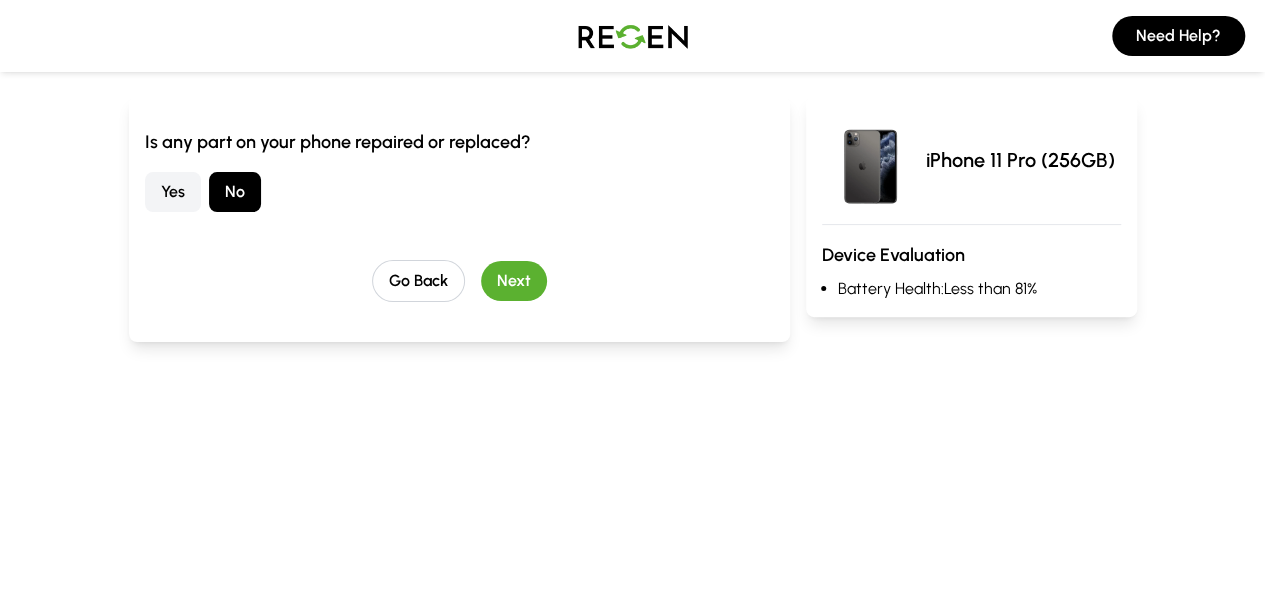 click on "Next" at bounding box center [514, 281] 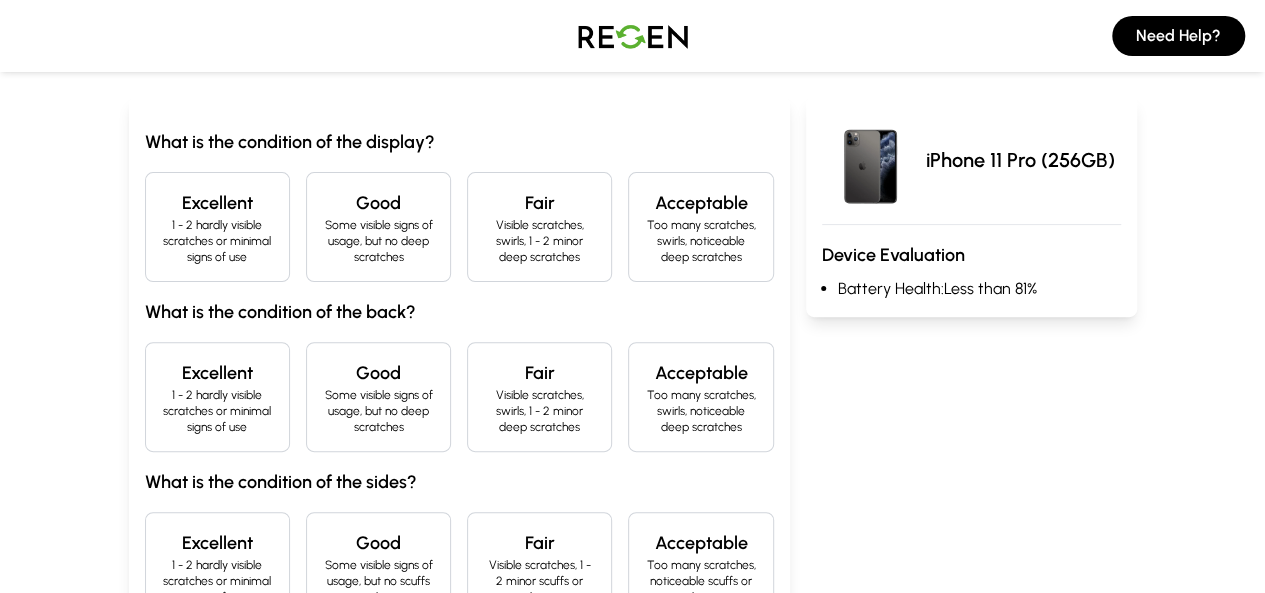click on "Excellent" at bounding box center [217, 203] 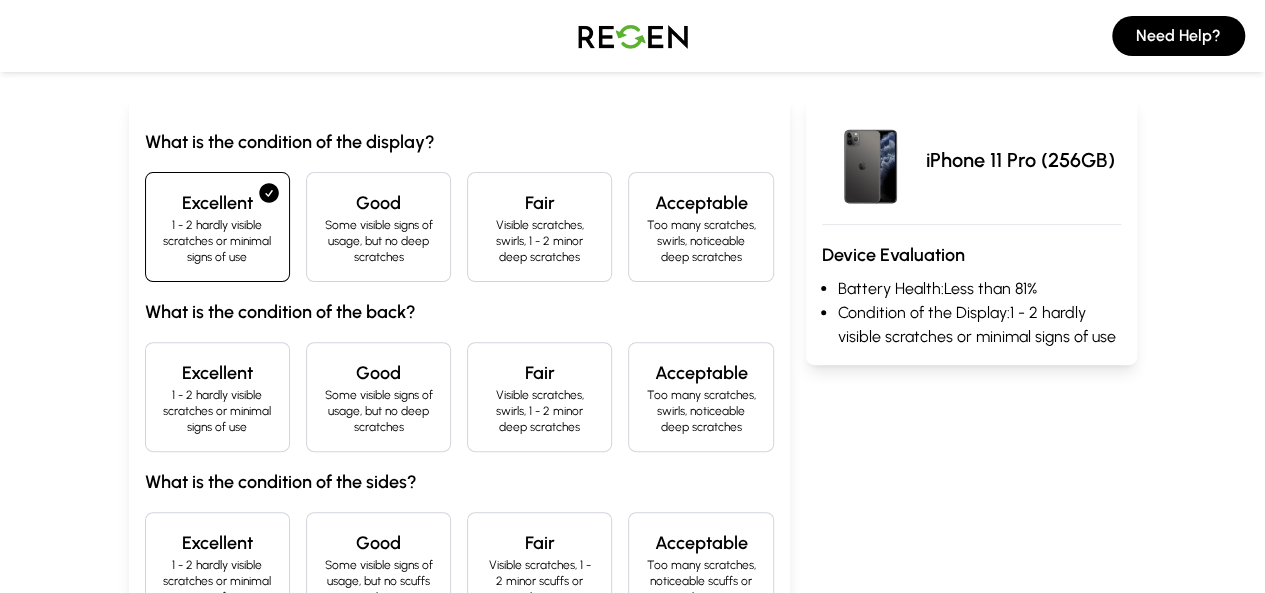 click on "Some visible signs of usage, but no deep scratches" at bounding box center (378, 411) 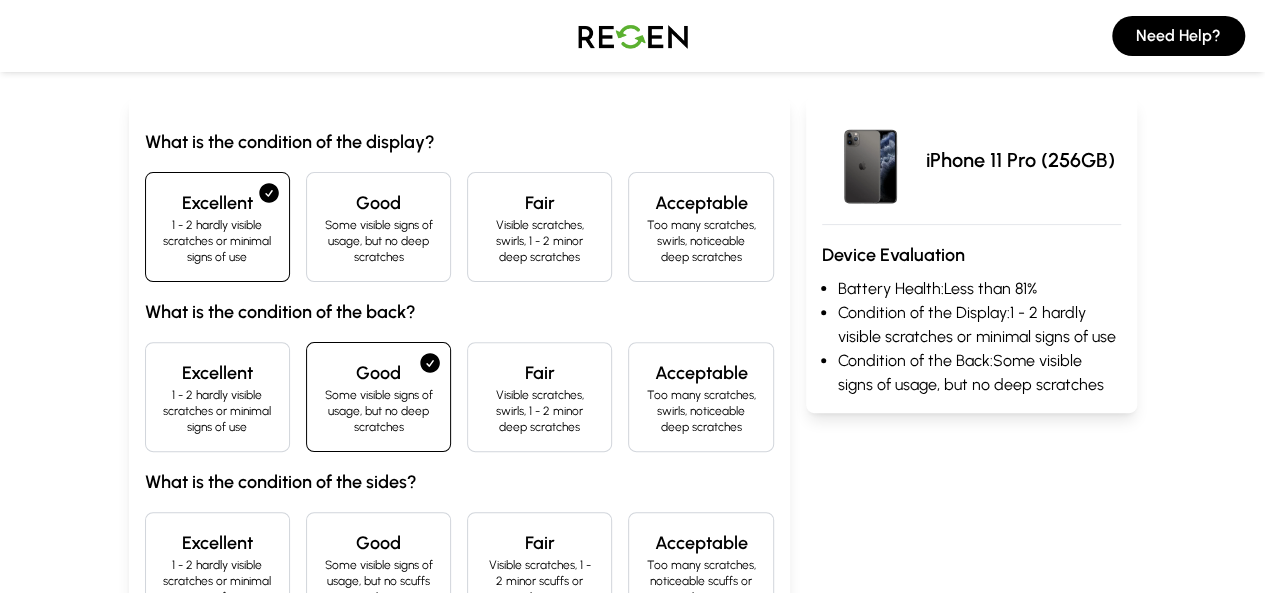 click on "1 - 2 hardly visible scratches or minimal signs of use" at bounding box center (217, 581) 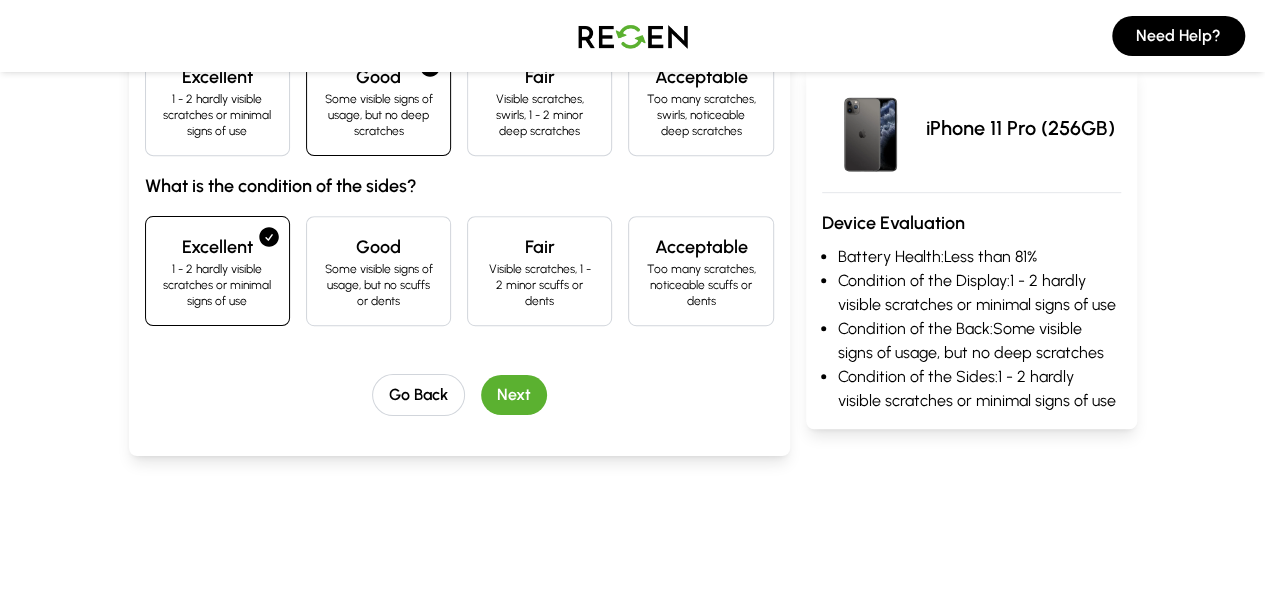 scroll, scrollTop: 481, scrollLeft: 0, axis: vertical 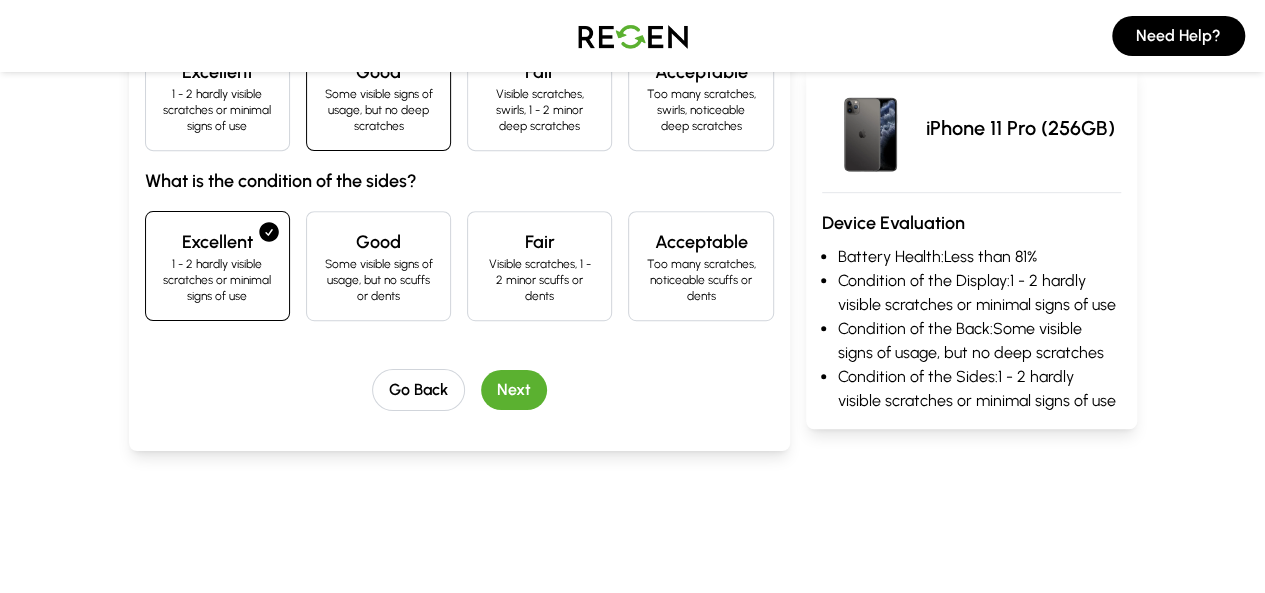 click on "Some visible signs of usage, but no scuffs or dents" at bounding box center (378, 280) 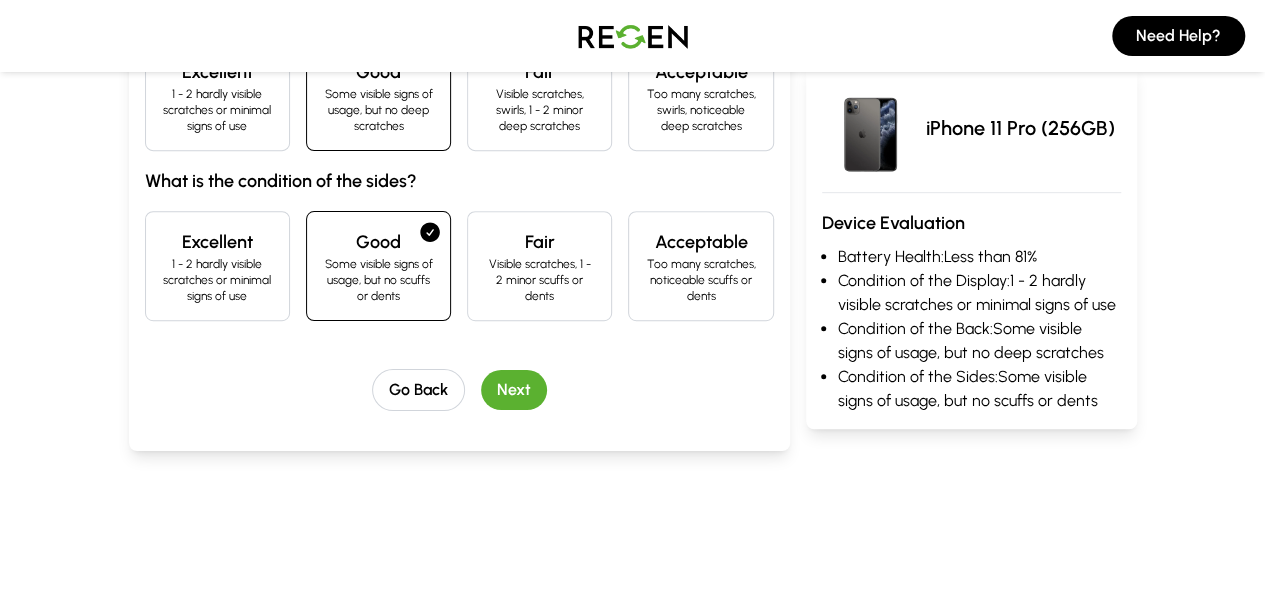 click on "Next" at bounding box center (514, 390) 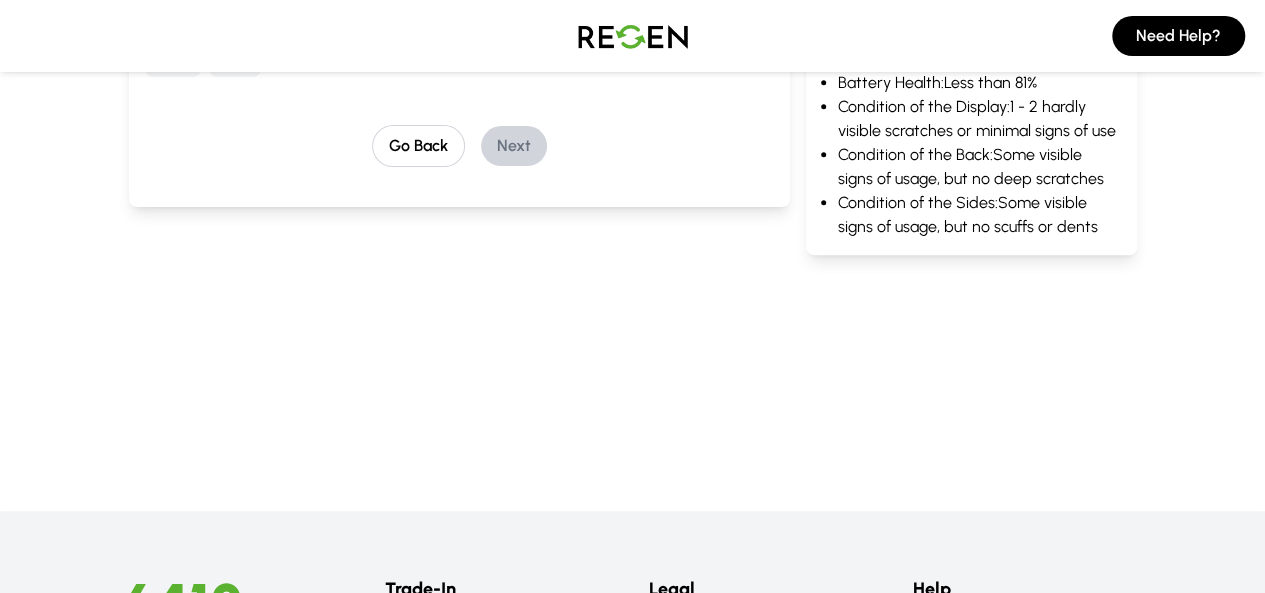 scroll, scrollTop: 262, scrollLeft: 0, axis: vertical 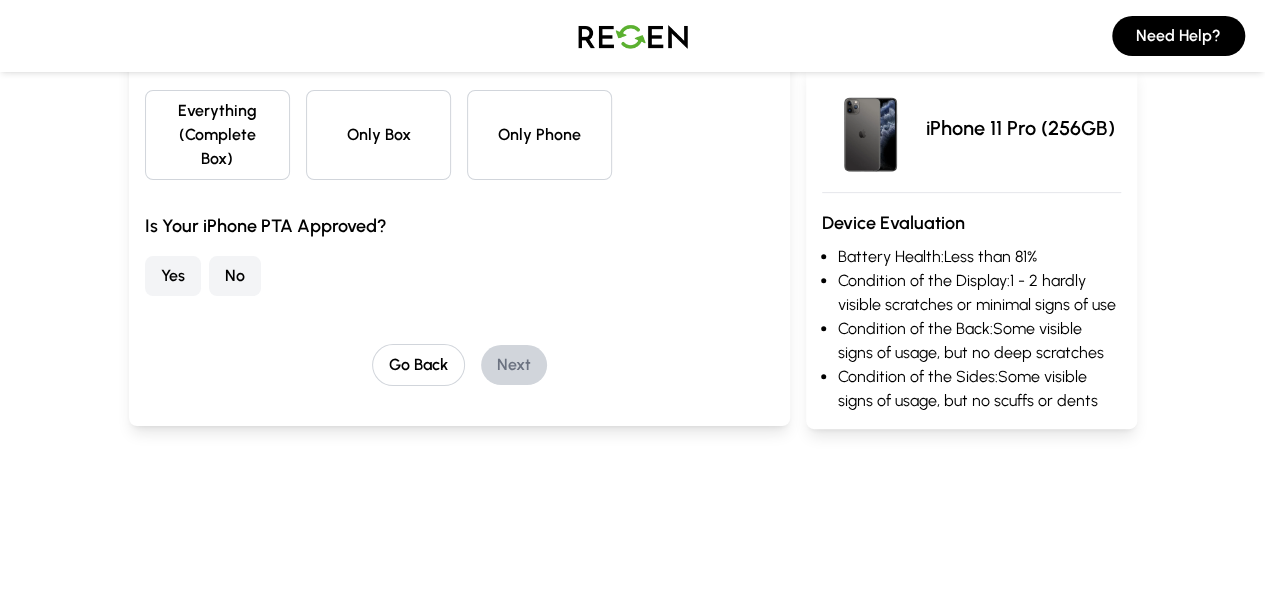 click on "Yes" at bounding box center [173, 276] 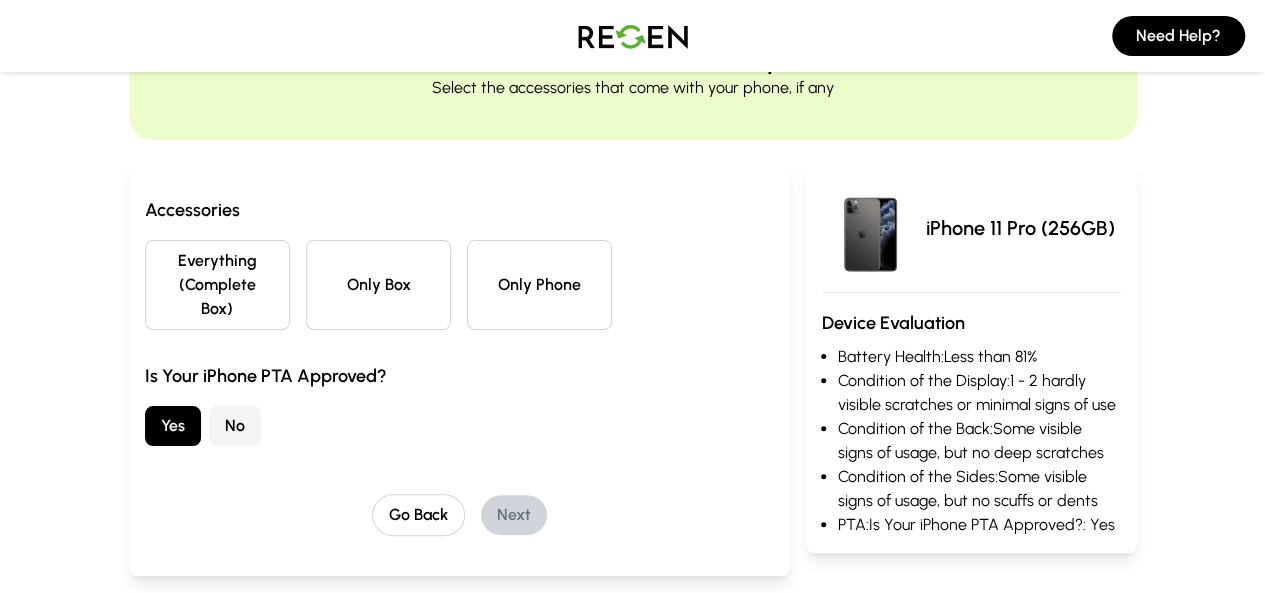 scroll, scrollTop: 104, scrollLeft: 0, axis: vertical 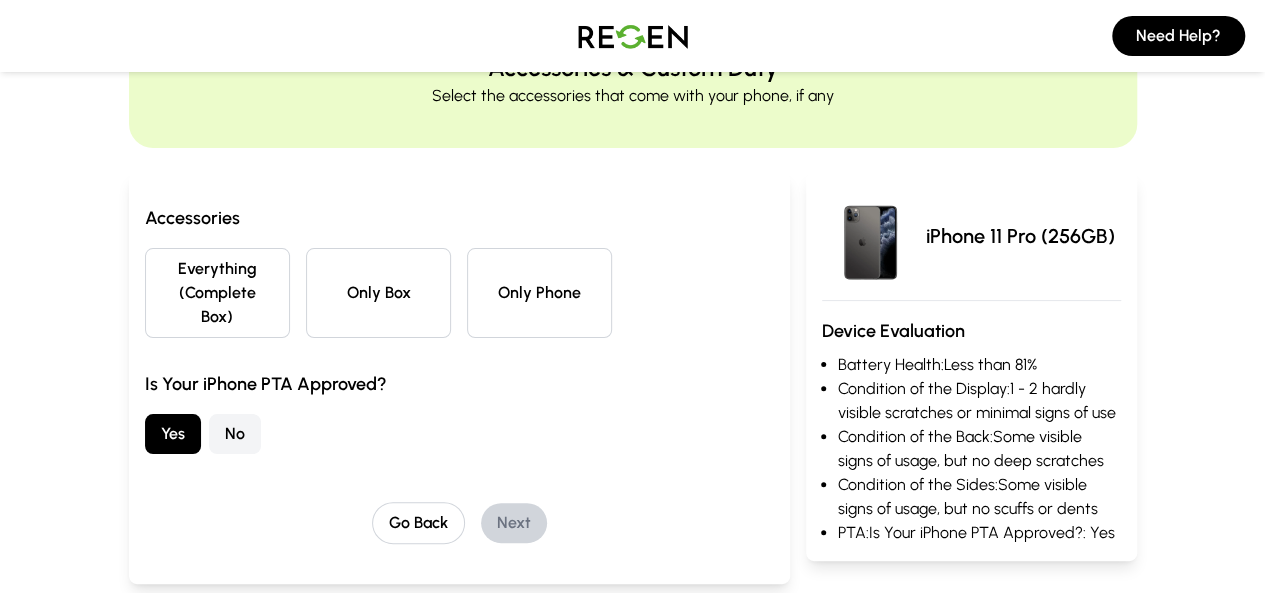 click on "Only Phone" at bounding box center (539, 293) 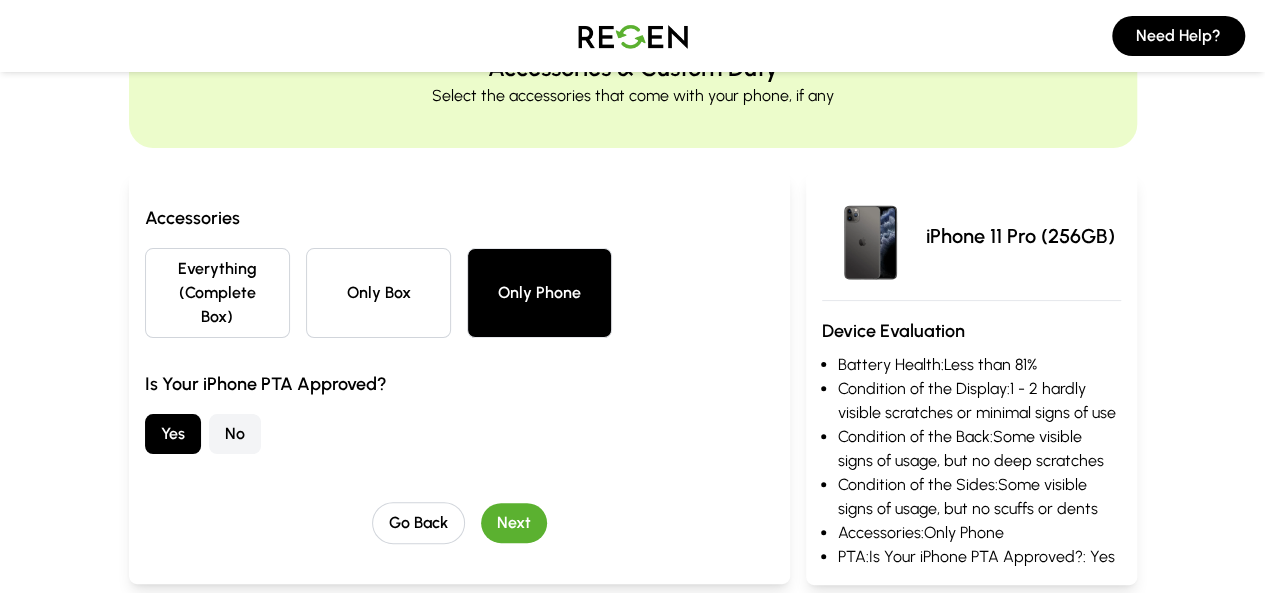 click on "Next" at bounding box center (514, 523) 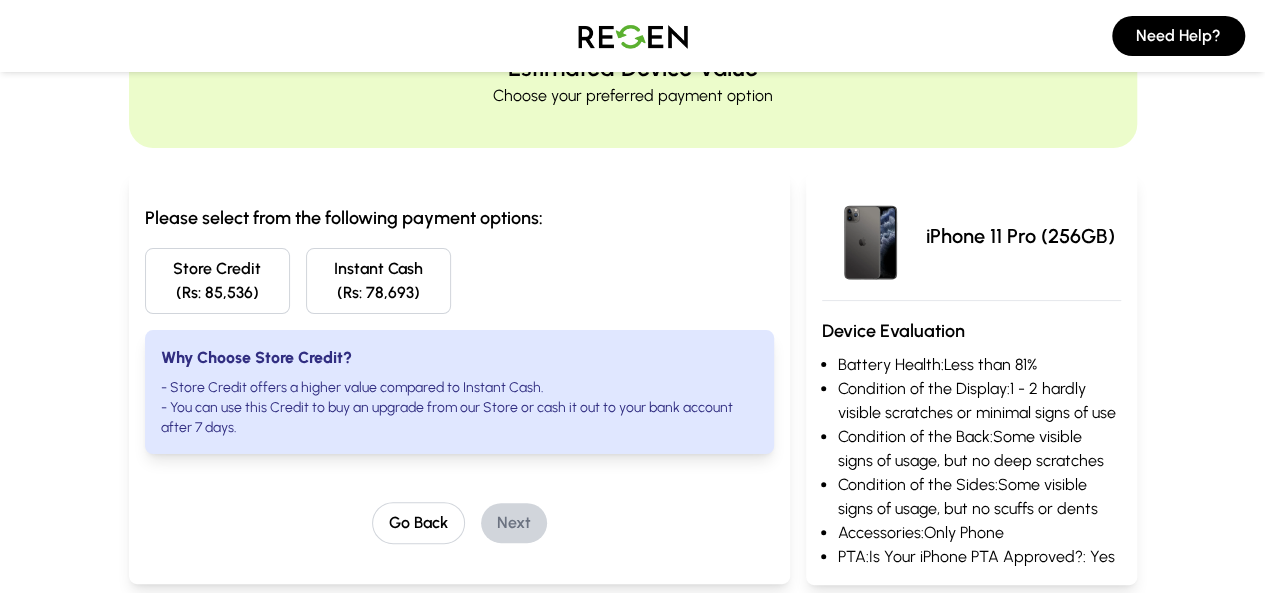 click on "Store Credit (Rs: 85,536)" at bounding box center [217, 281] 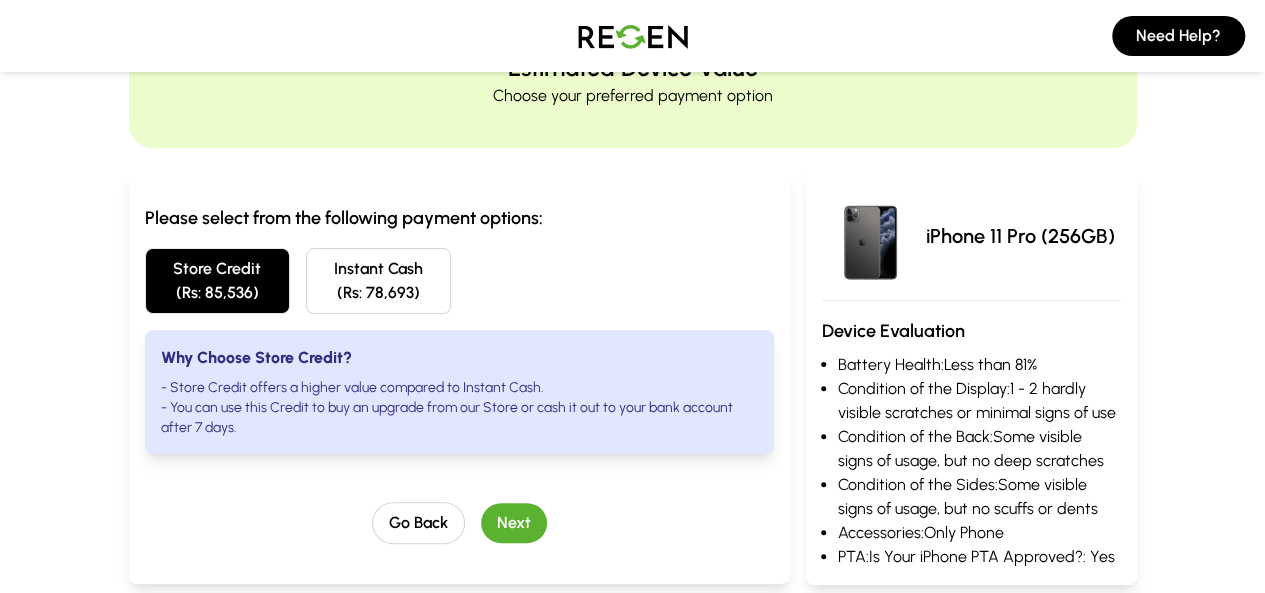 click on "Next" at bounding box center (514, 523) 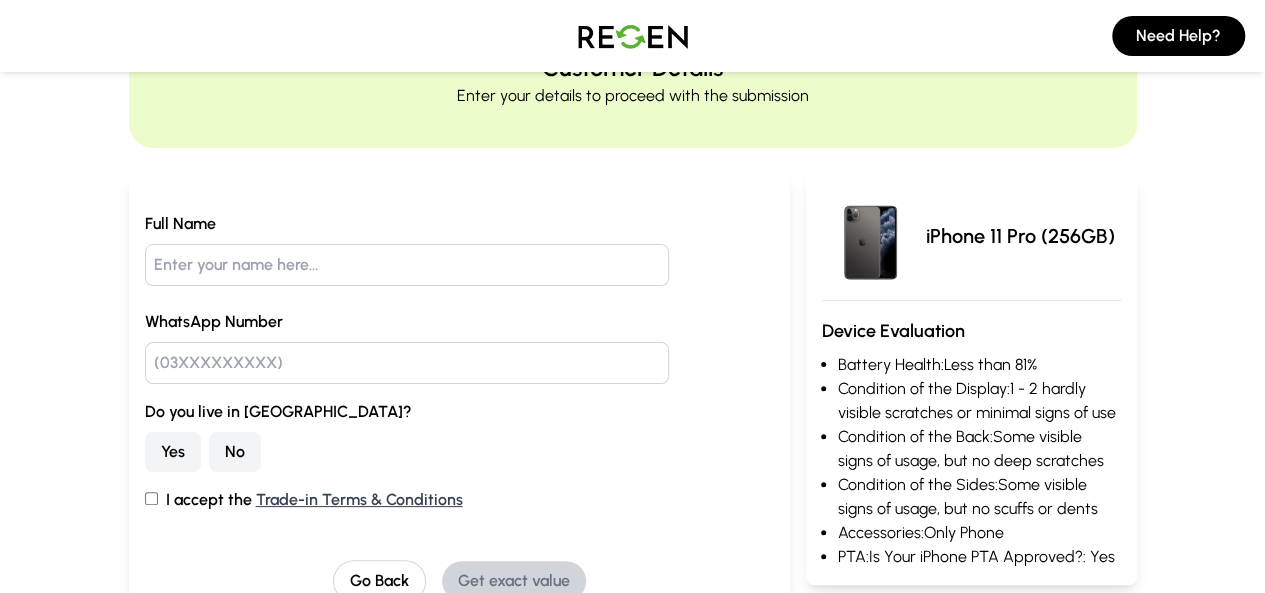 scroll, scrollTop: 0, scrollLeft: 0, axis: both 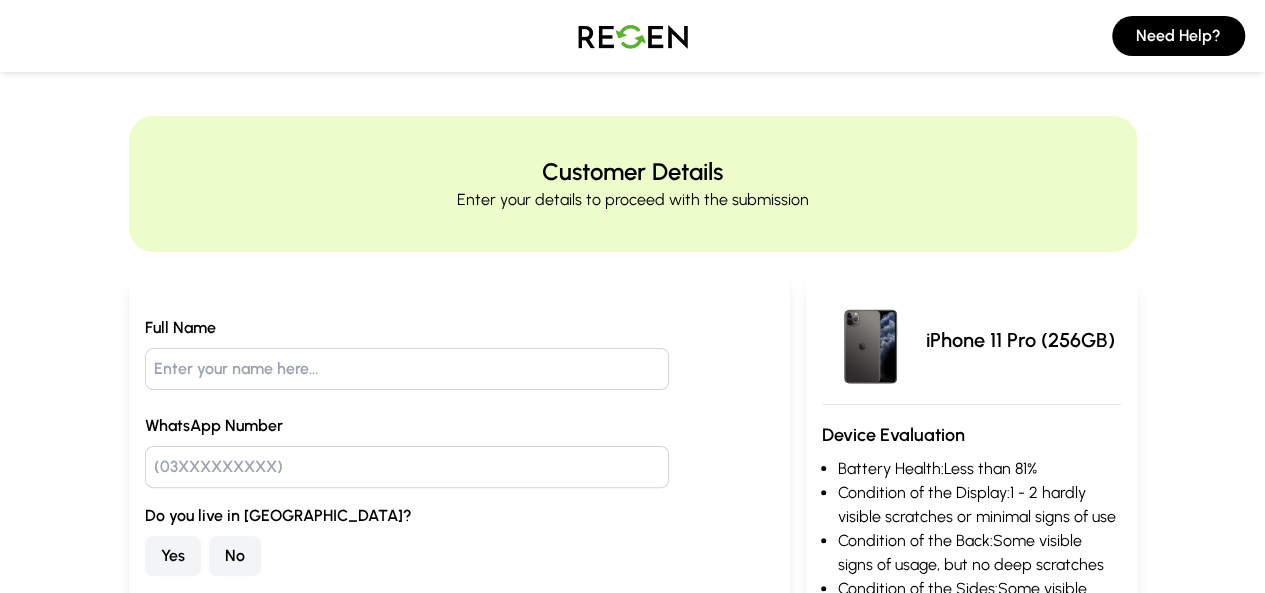 click at bounding box center (407, 369) 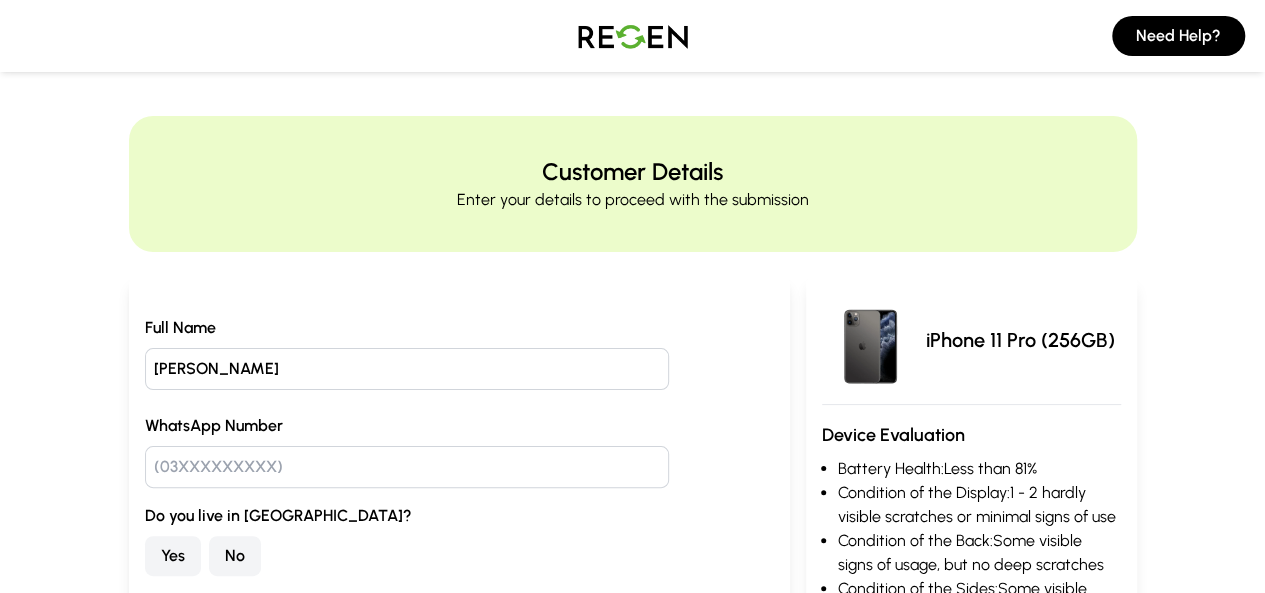 type on "[PERSON_NAME]" 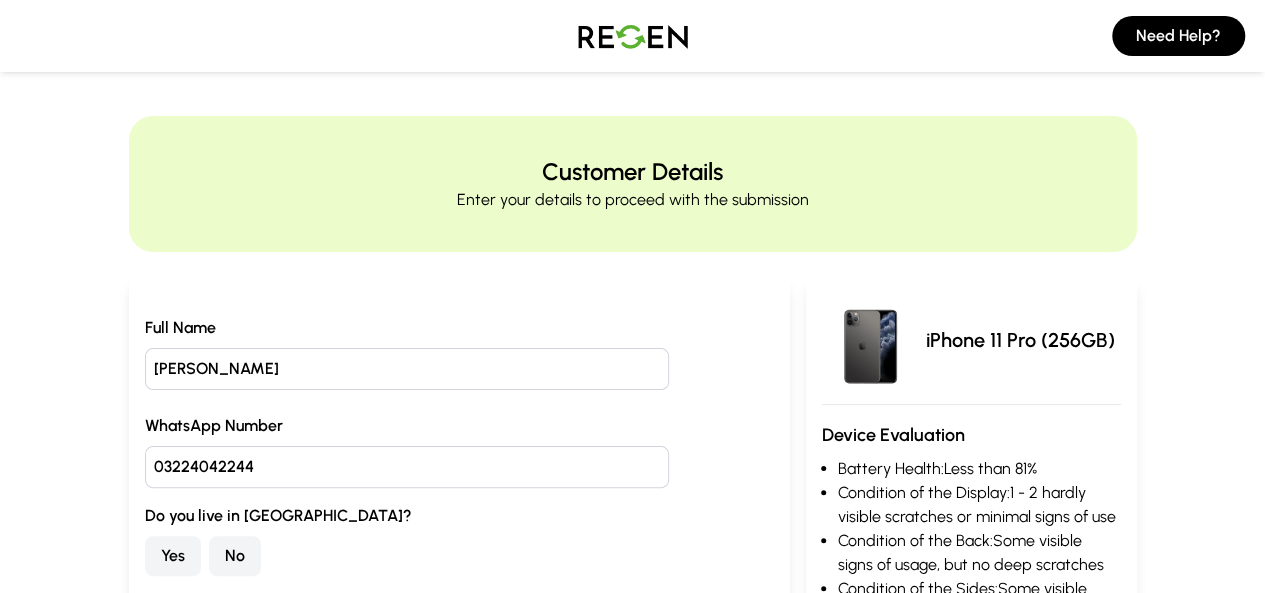 type on "03224042244" 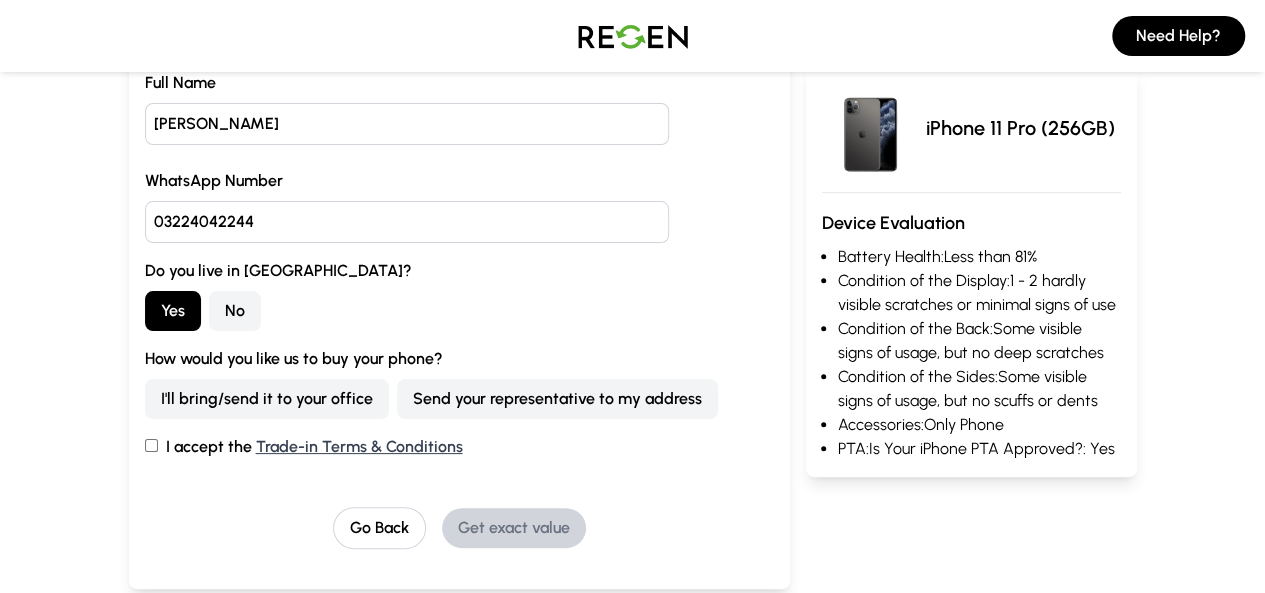 scroll, scrollTop: 311, scrollLeft: 0, axis: vertical 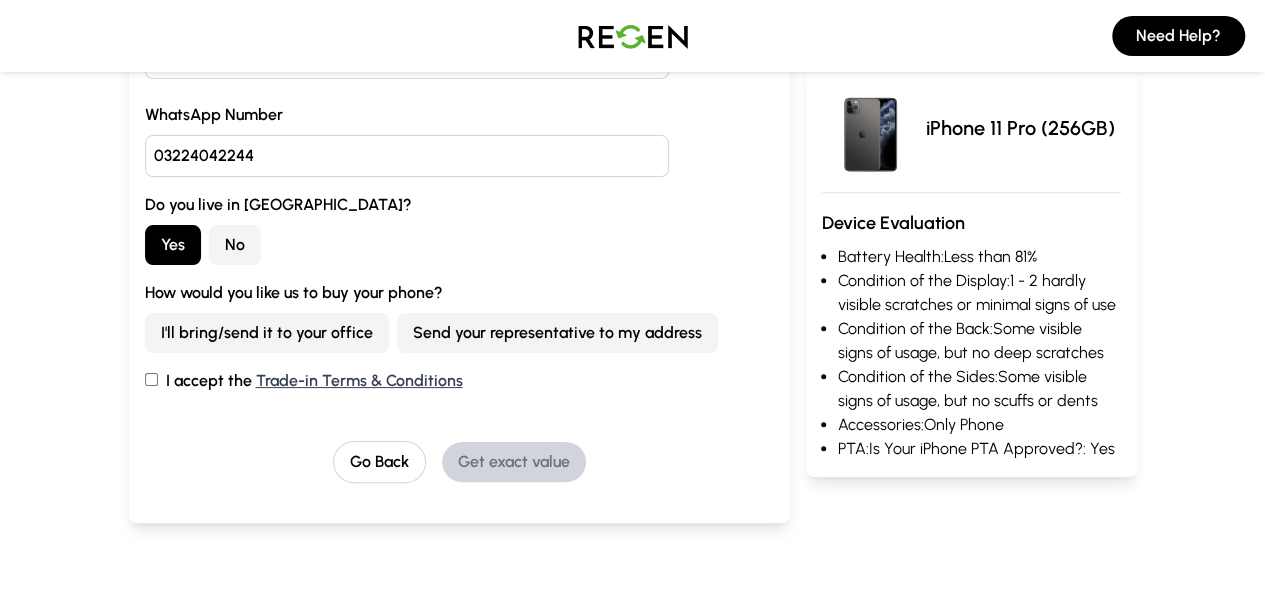 click on "Send your representative to my address" at bounding box center [557, 333] 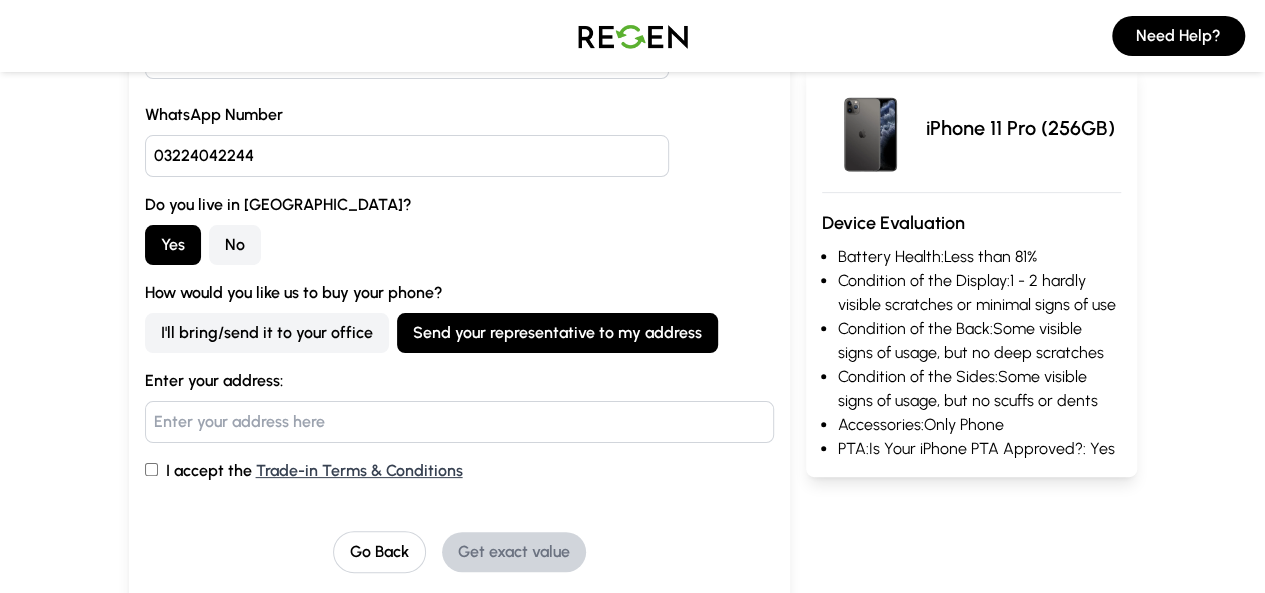 click at bounding box center (459, 422) 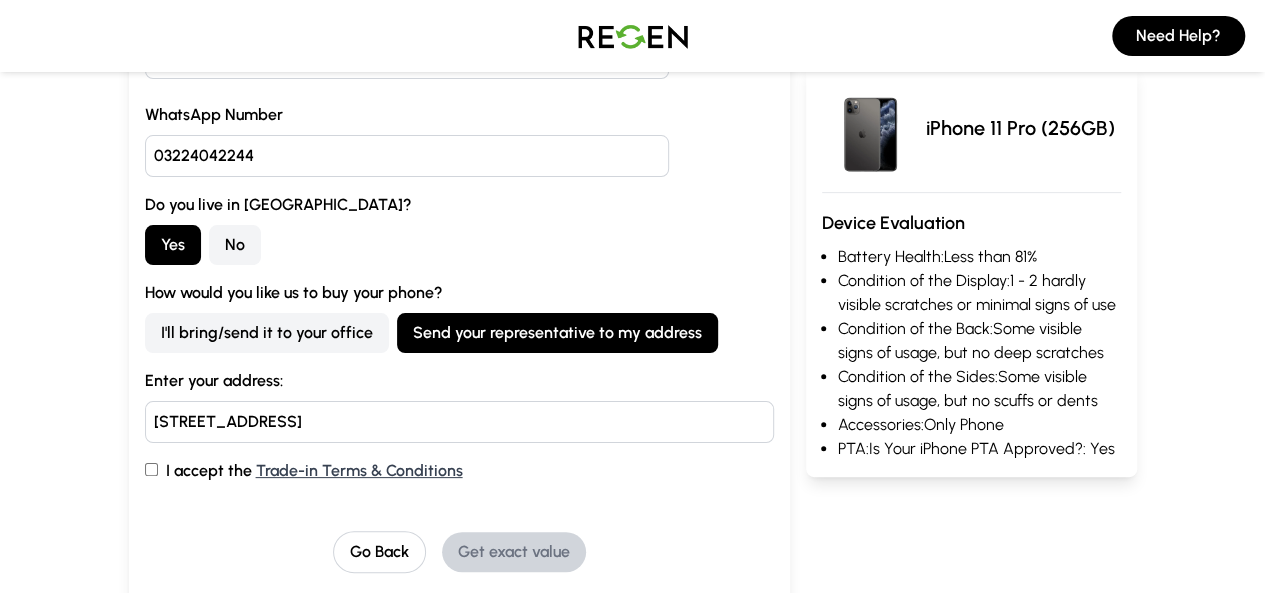 type on "[STREET_ADDRESS]" 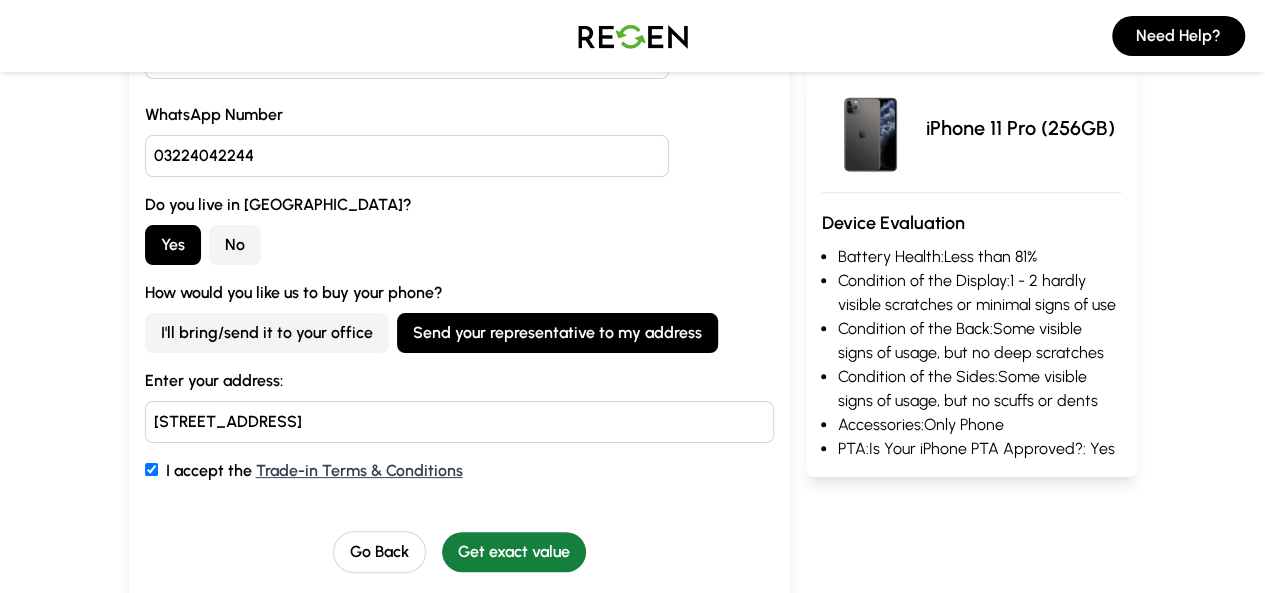 click on "Get exact value" at bounding box center (514, 552) 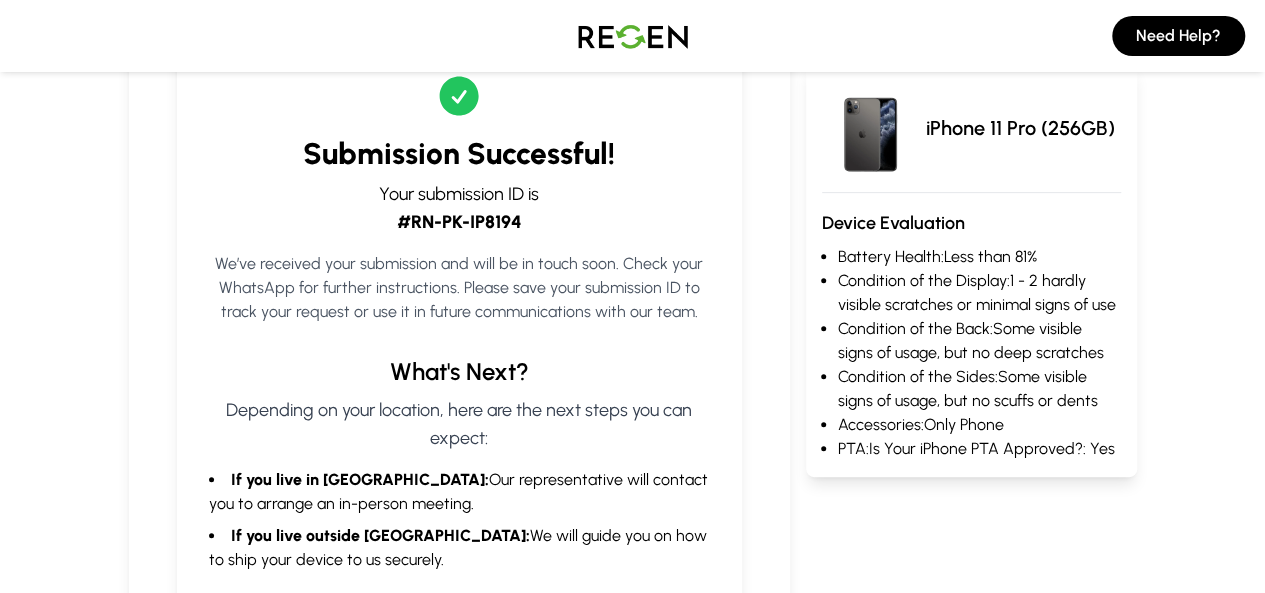 scroll, scrollTop: 286, scrollLeft: 0, axis: vertical 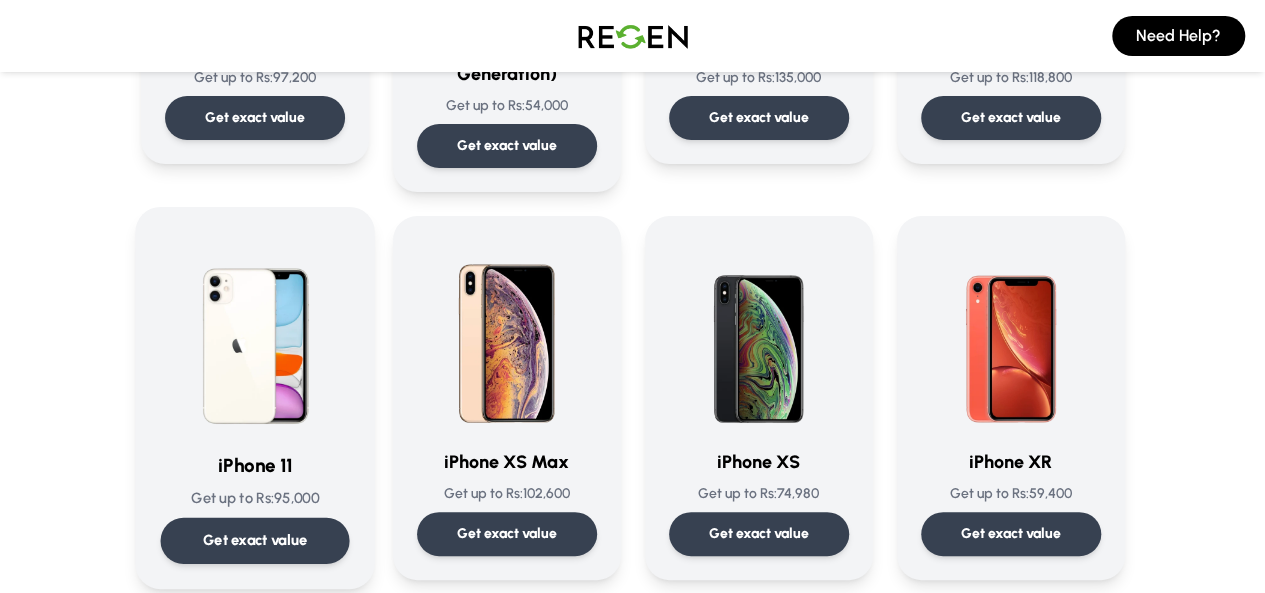 click at bounding box center [254, 333] 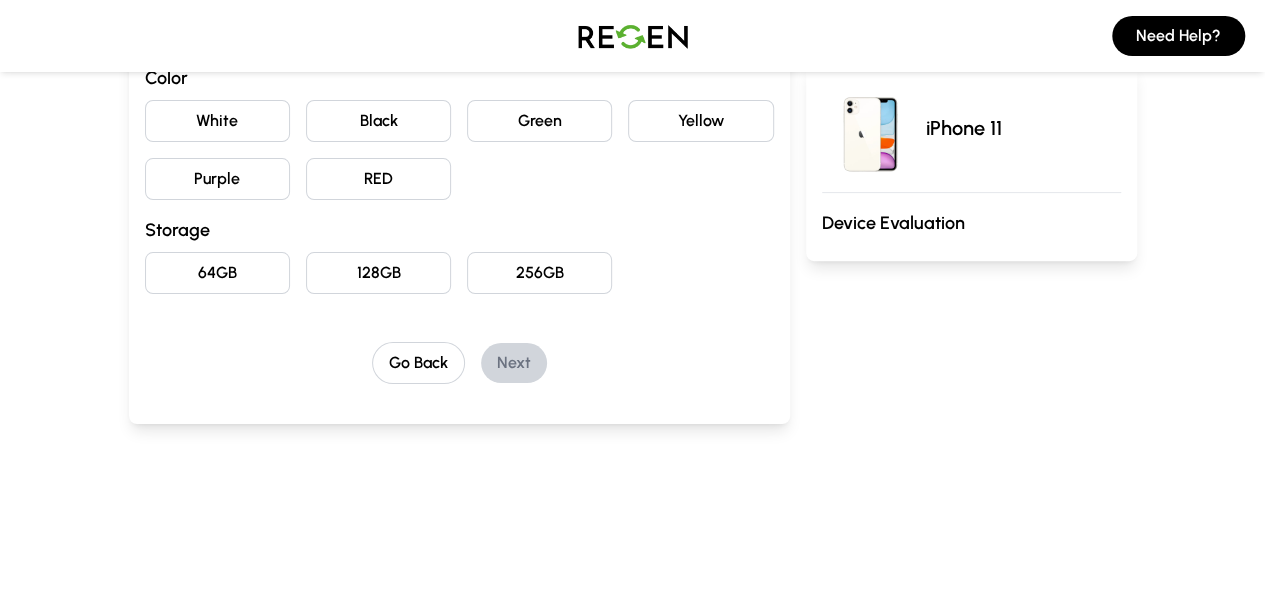 scroll, scrollTop: 240, scrollLeft: 0, axis: vertical 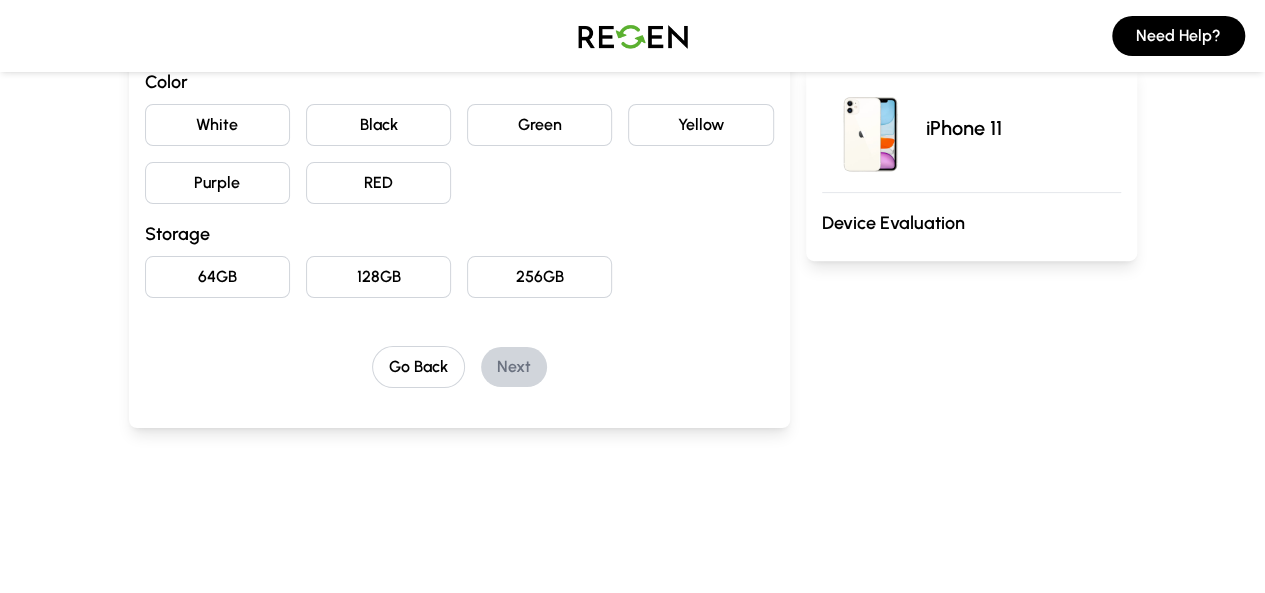 click on "256GB" at bounding box center (539, 277) 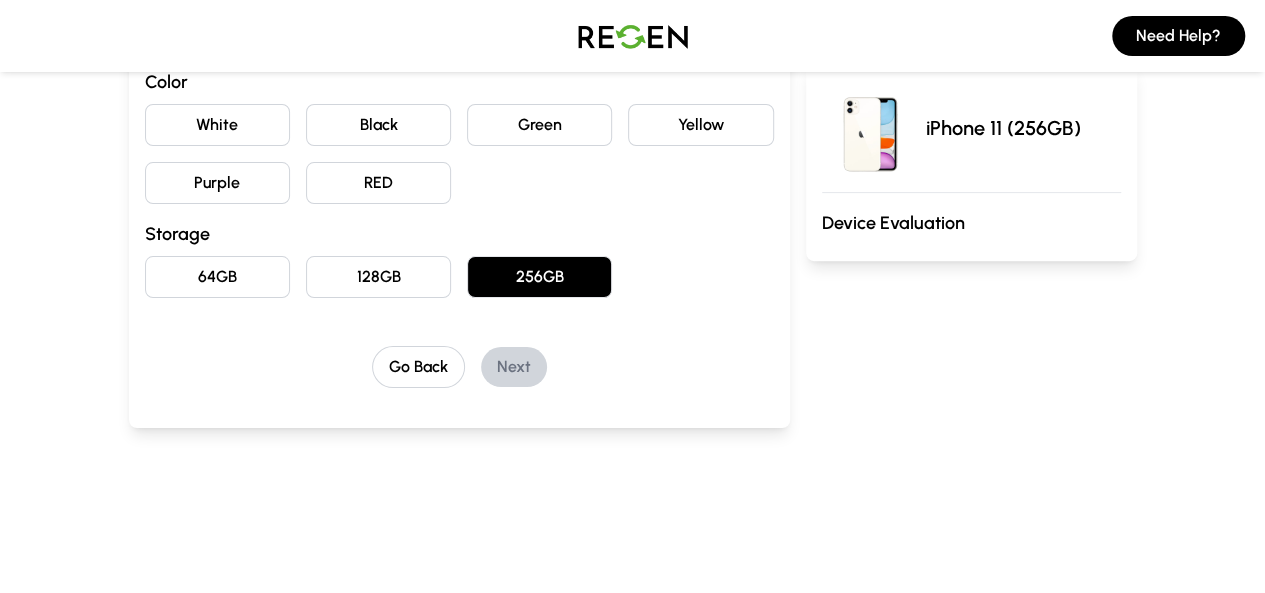 click on "Black" at bounding box center (378, 125) 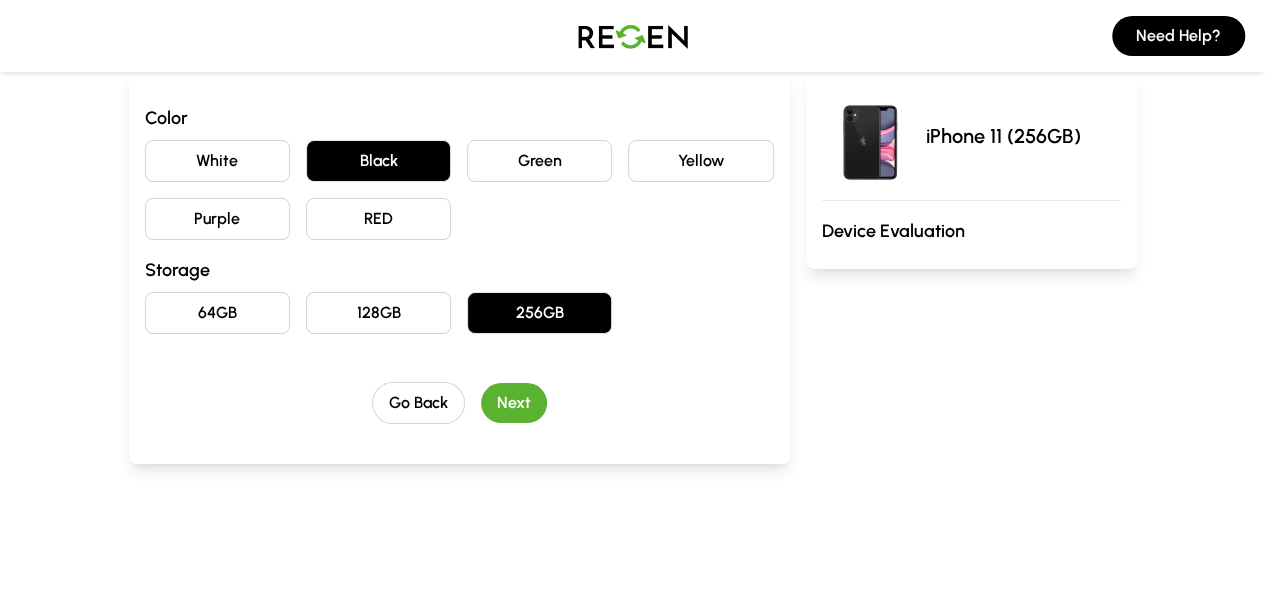 scroll, scrollTop: 205, scrollLeft: 0, axis: vertical 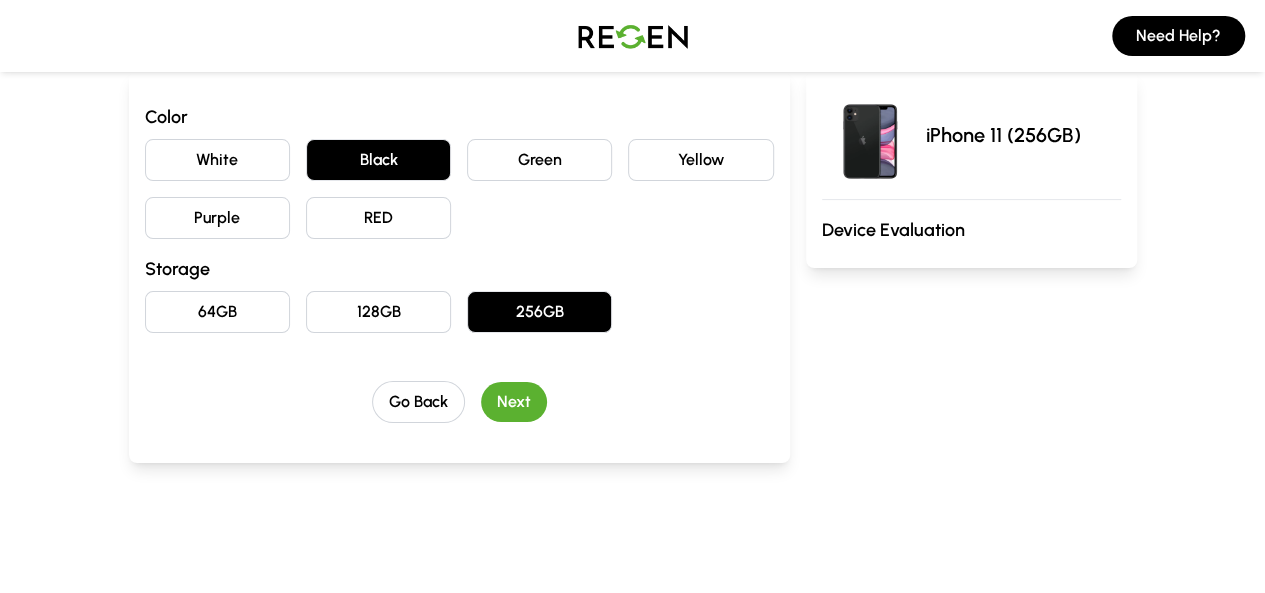 click on "Next" at bounding box center (514, 402) 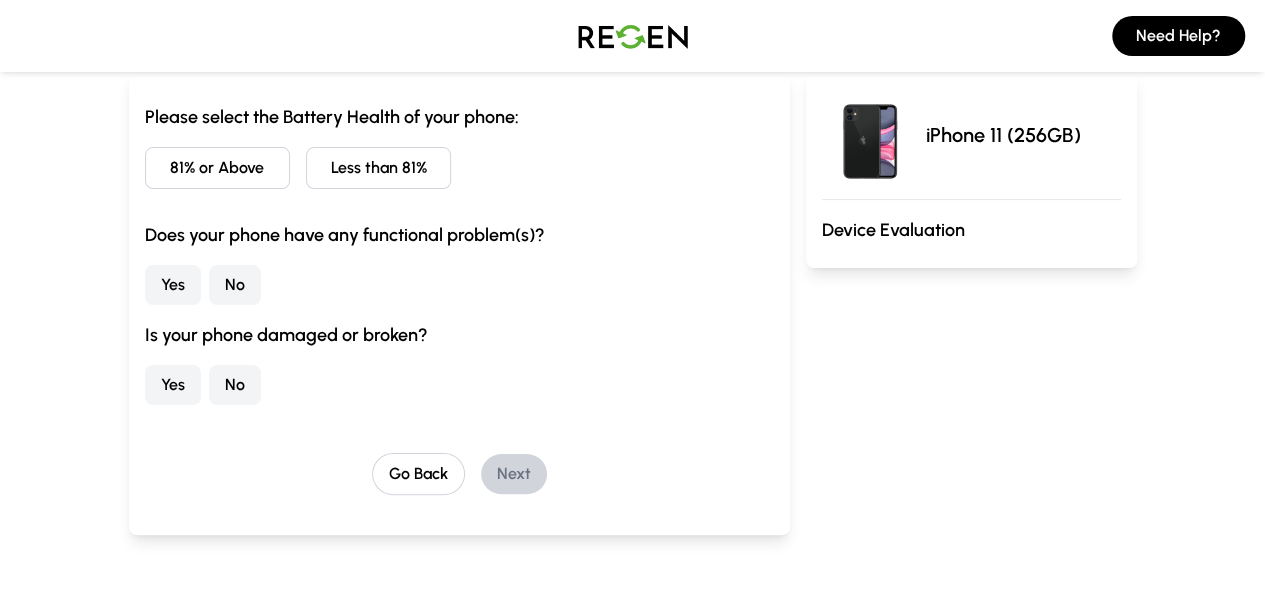 click on "Less than 81%" at bounding box center [378, 168] 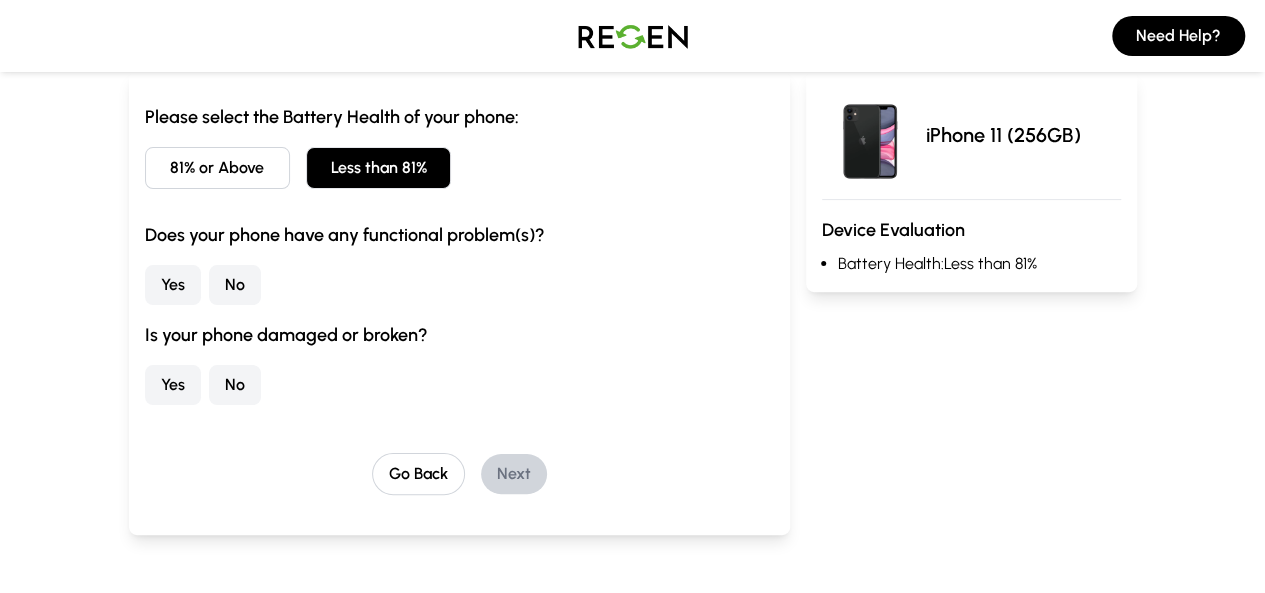 click on "No" at bounding box center [235, 285] 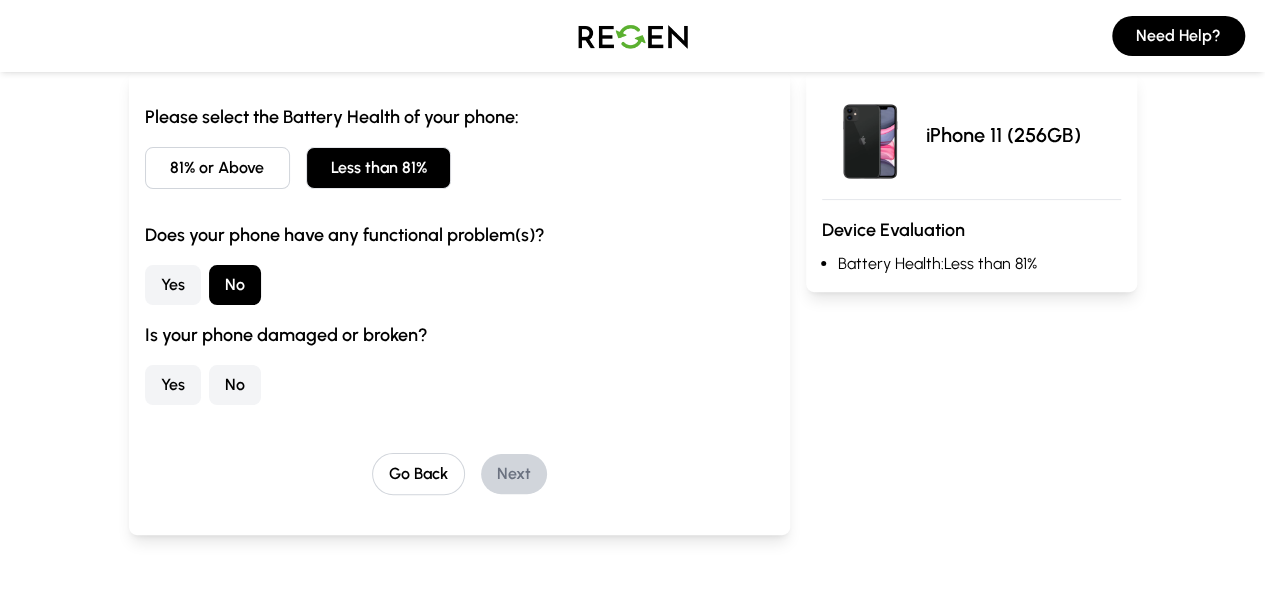 click on "No" at bounding box center (235, 385) 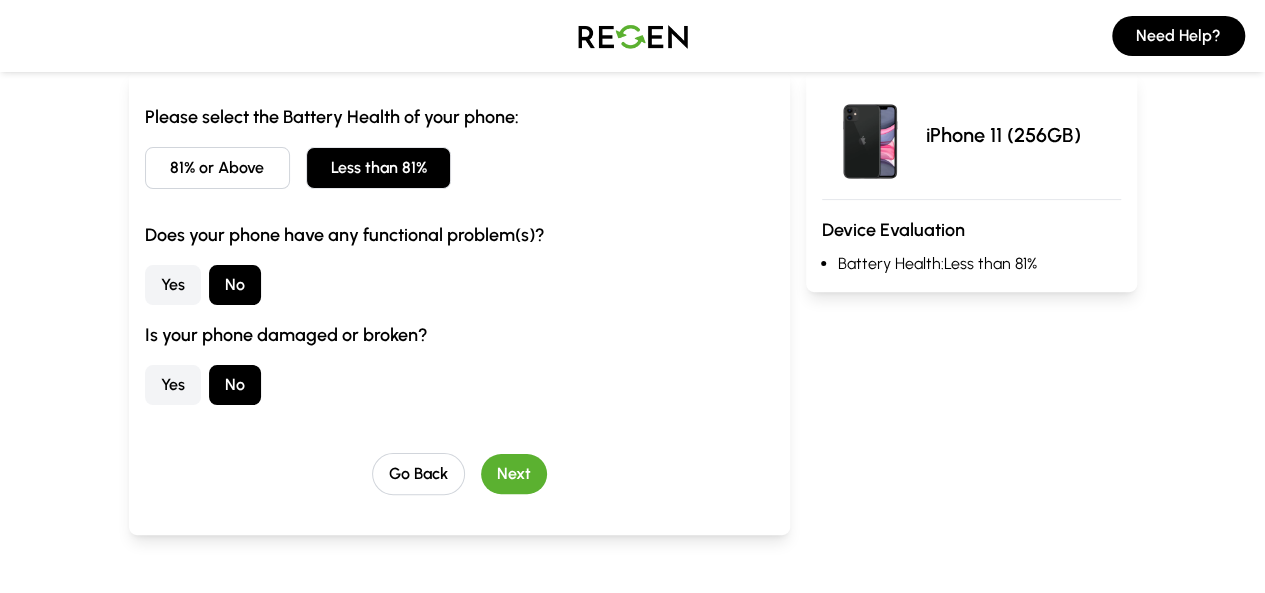 click on "Next" at bounding box center (514, 474) 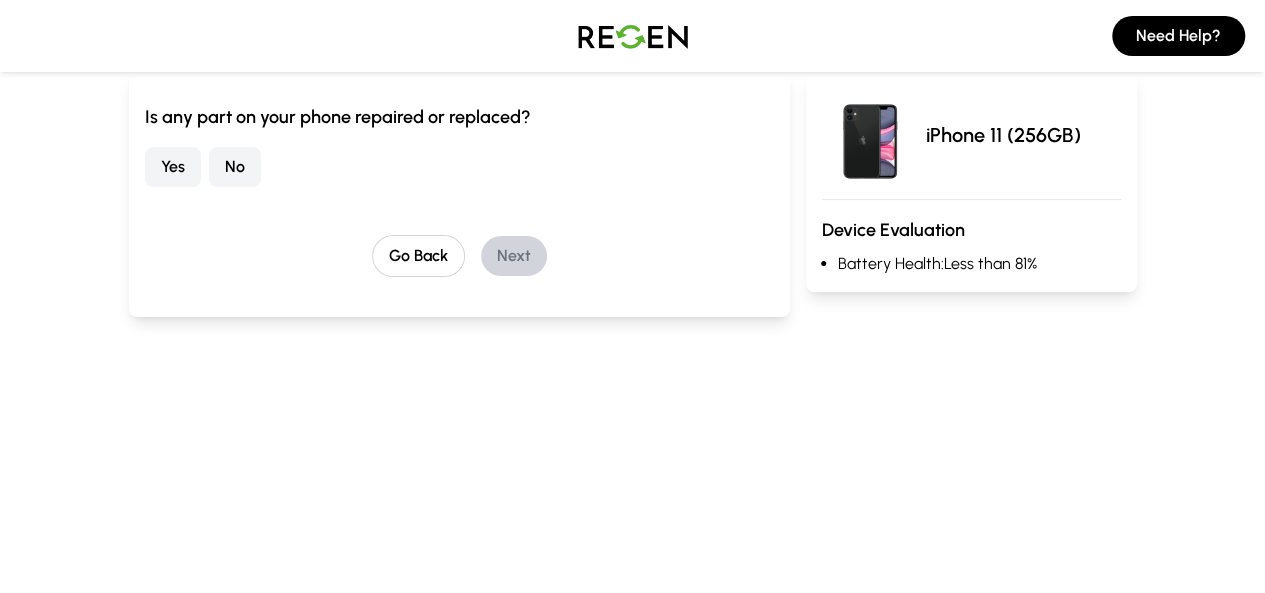 click on "No" at bounding box center [235, 167] 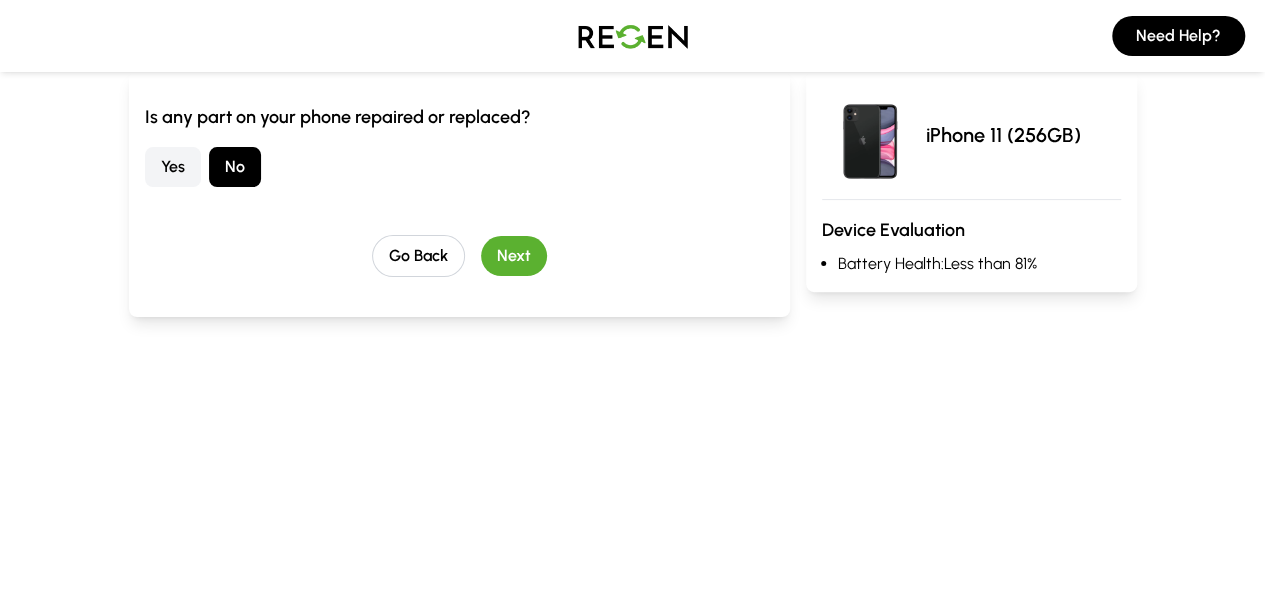 click on "Next" at bounding box center (514, 256) 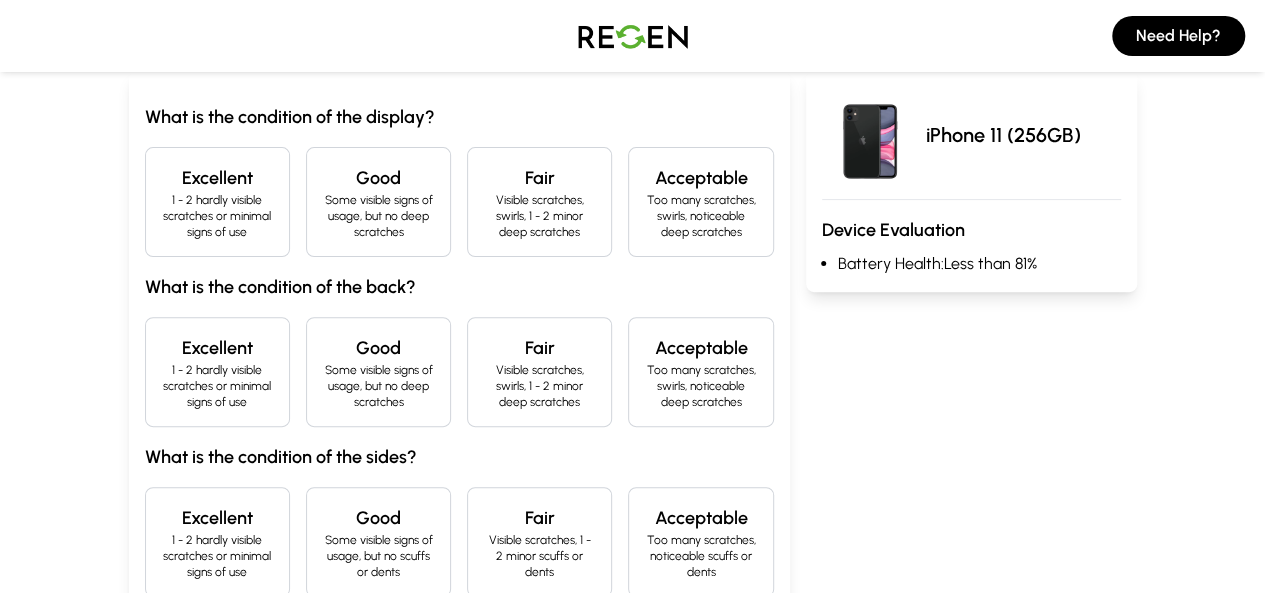 click on "Some visible signs of usage, but no deep scratches" at bounding box center [378, 216] 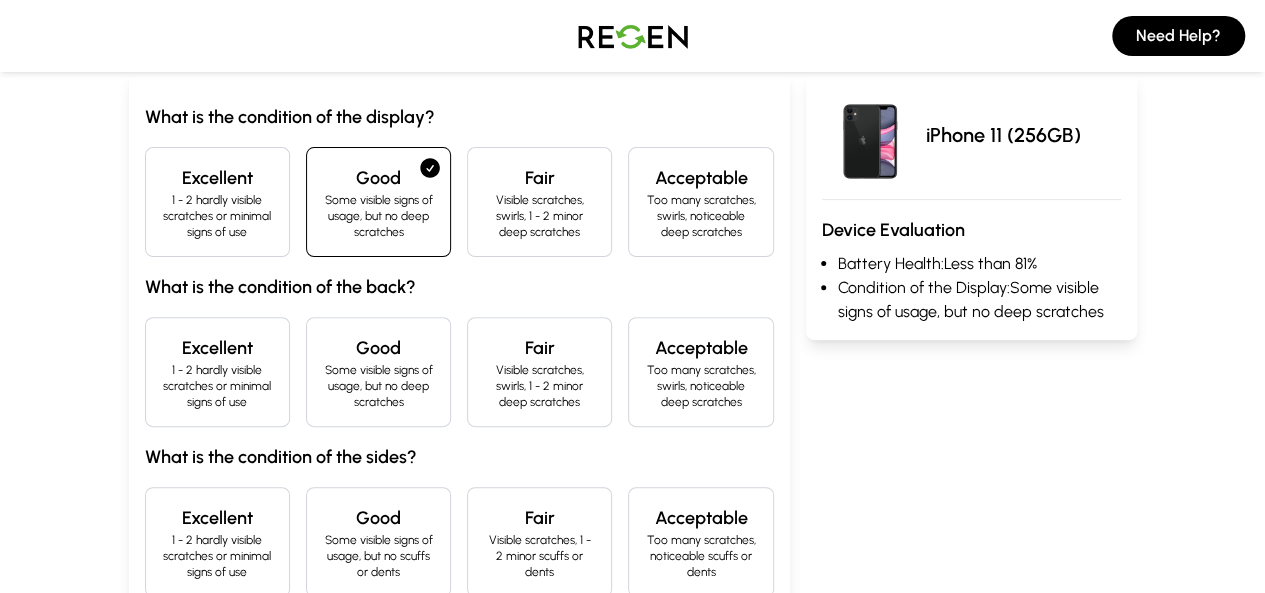 click on "1 - 2 hardly visible scratches or minimal signs of use" at bounding box center [217, 216] 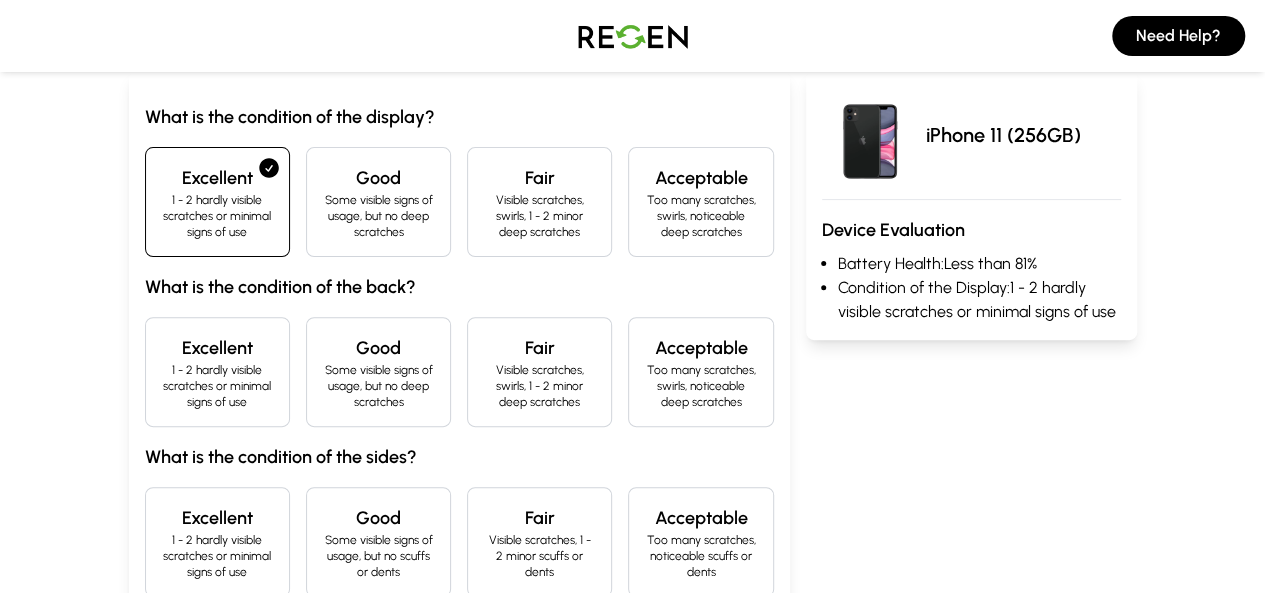 click on "Some visible signs of usage, but no deep scratches" at bounding box center [378, 386] 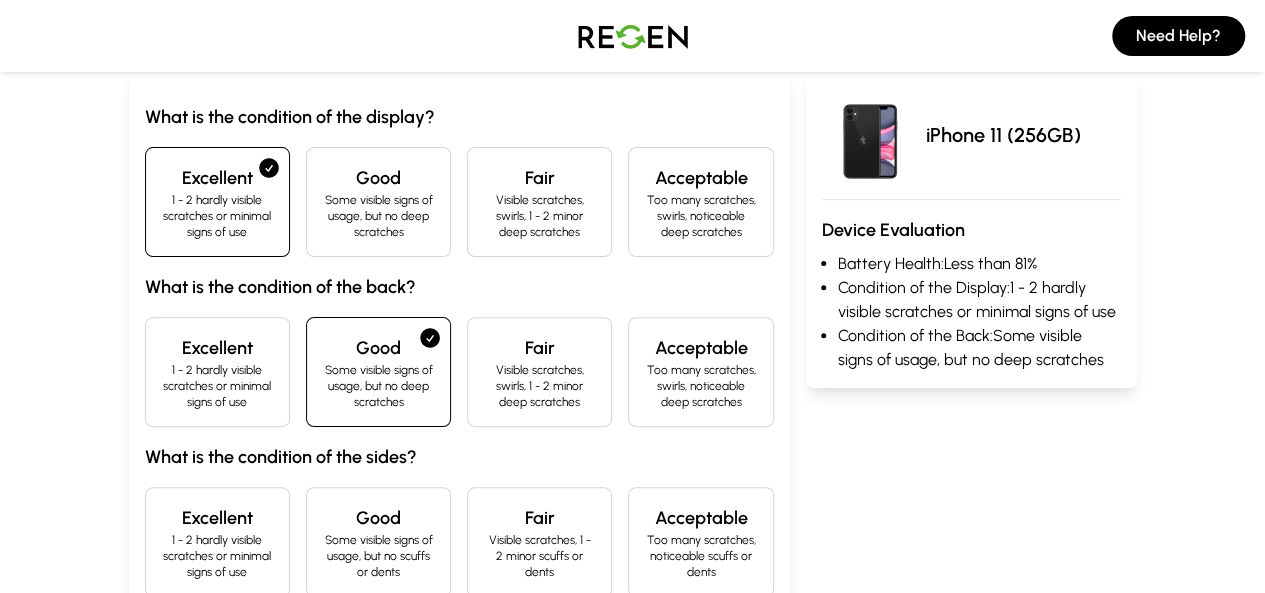 click on "Good" at bounding box center [378, 518] 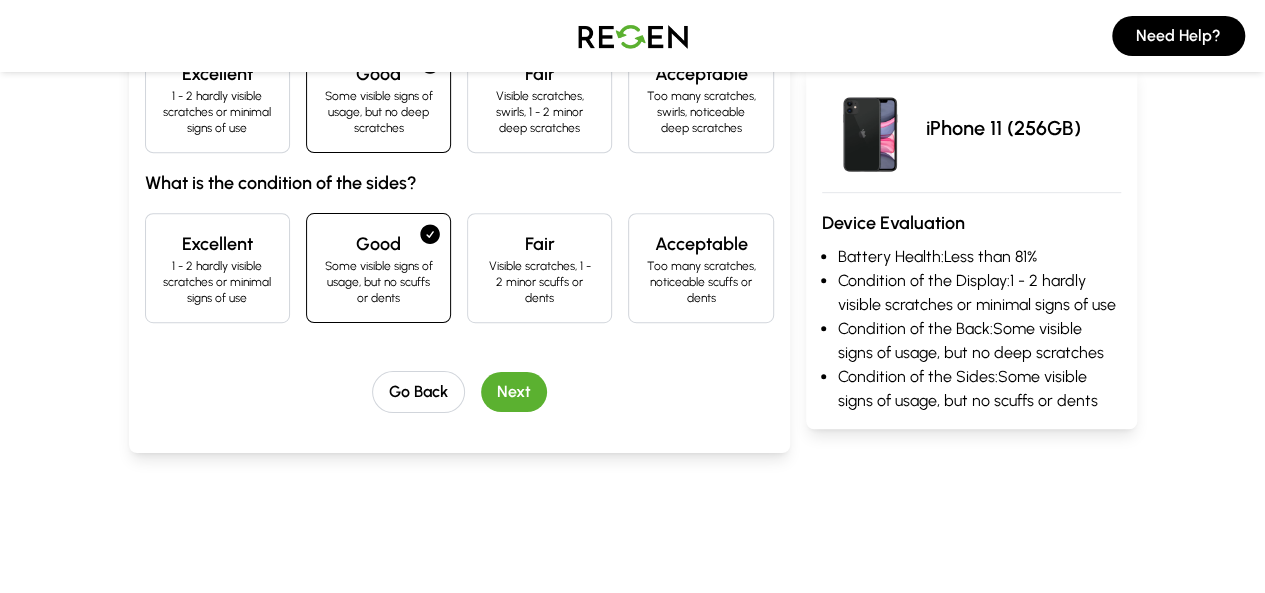 scroll, scrollTop: 488, scrollLeft: 0, axis: vertical 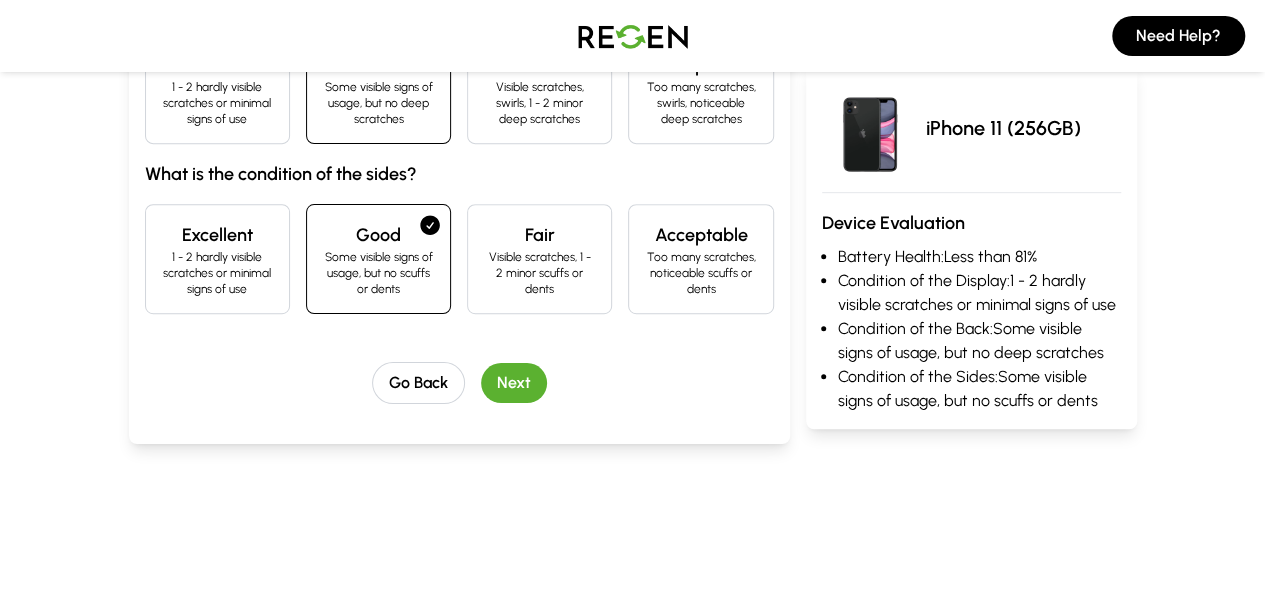 click on "Next" at bounding box center [514, 383] 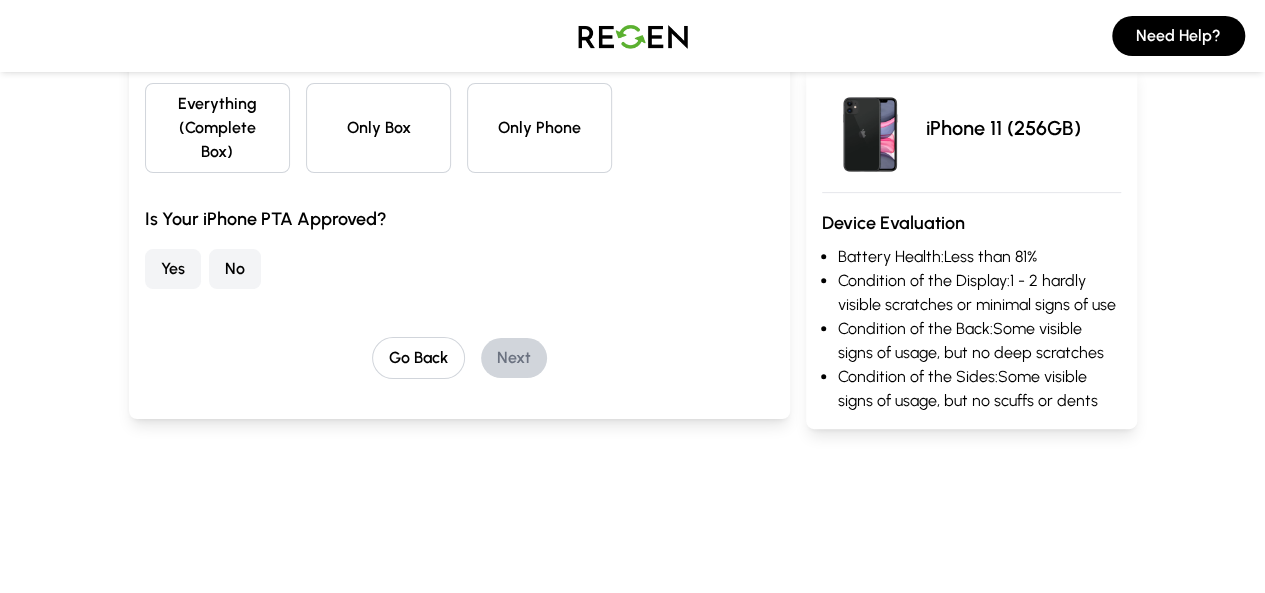 click on "Only Phone" at bounding box center [539, 128] 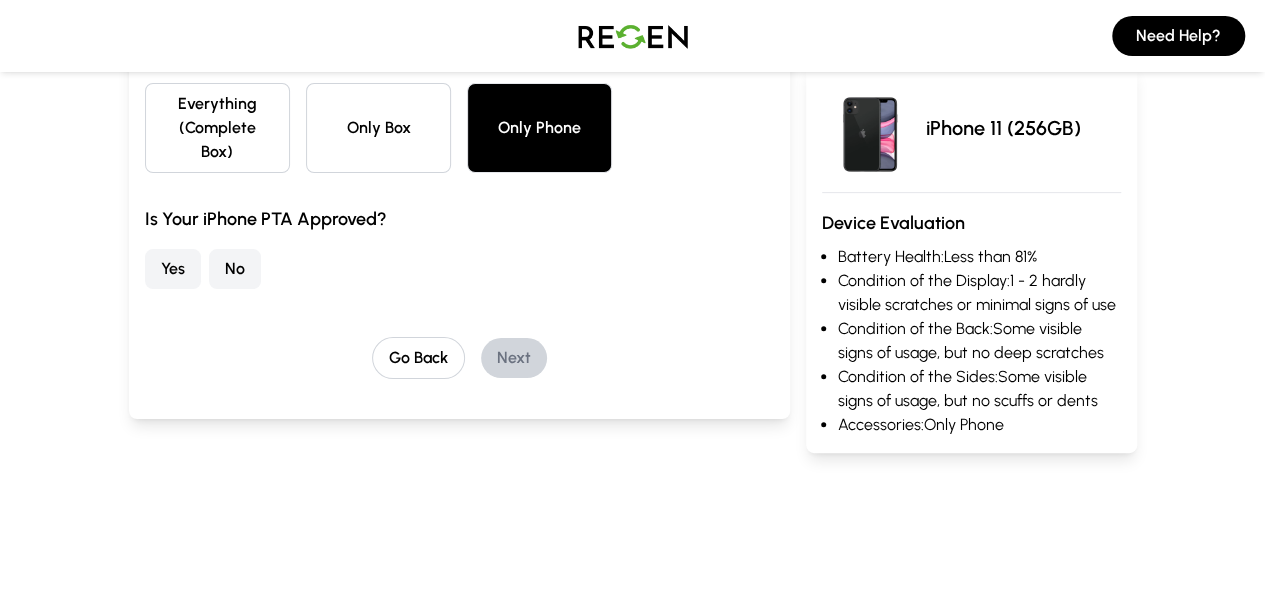 click on "Yes" at bounding box center [173, 269] 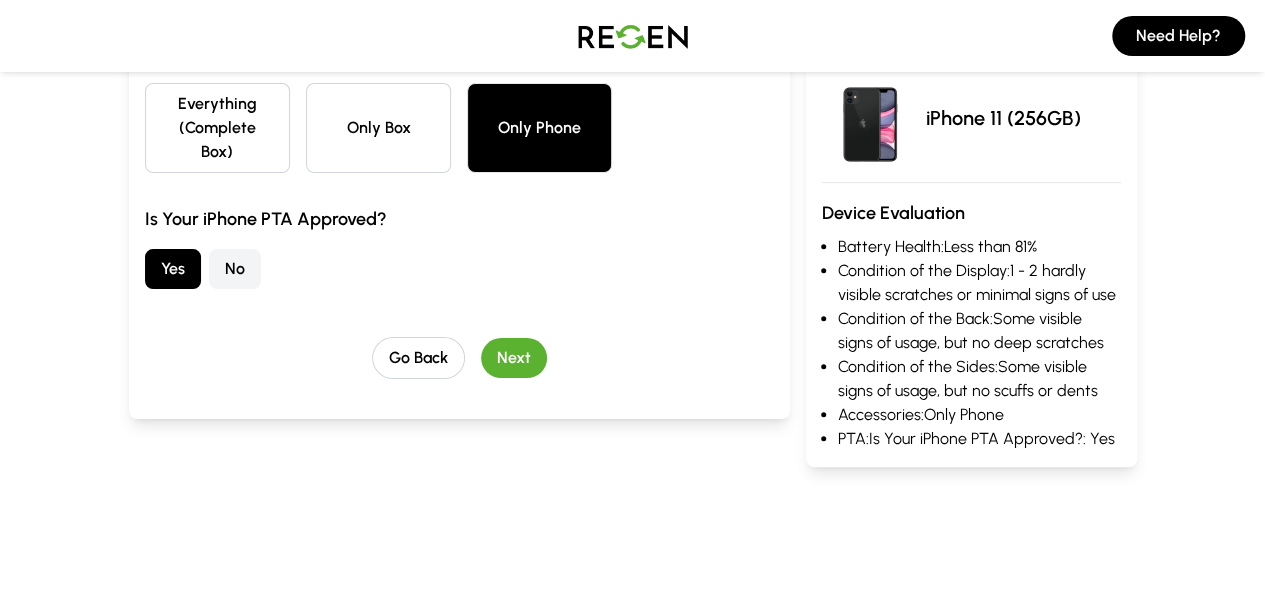 click on "Next" at bounding box center (514, 358) 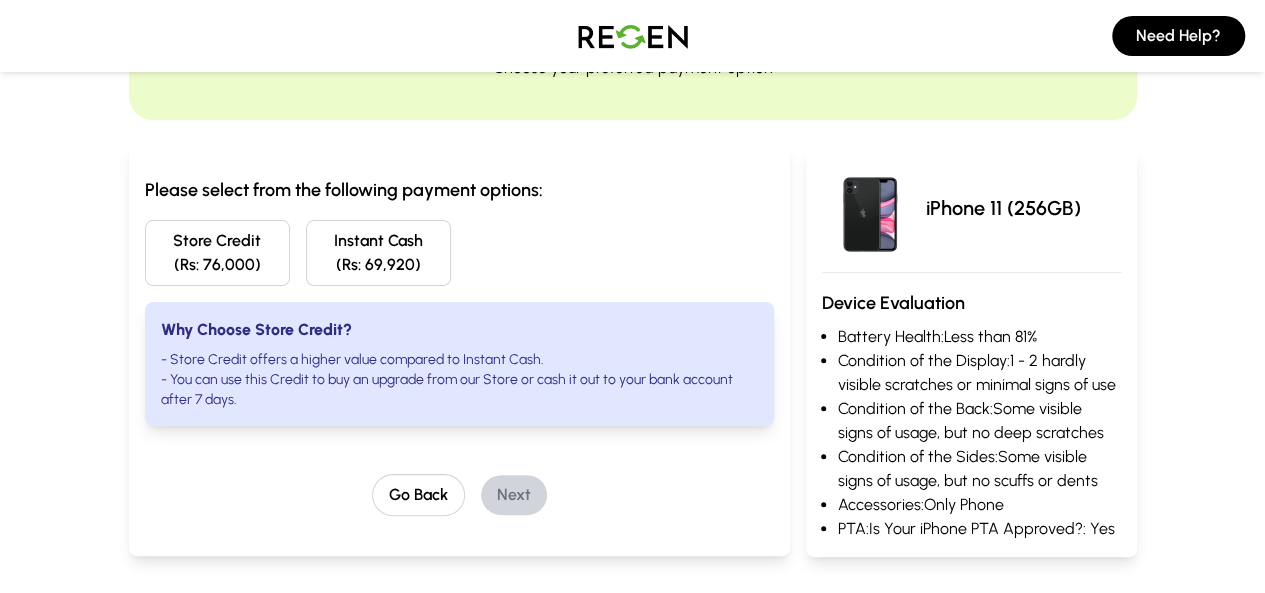 scroll, scrollTop: 188, scrollLeft: 0, axis: vertical 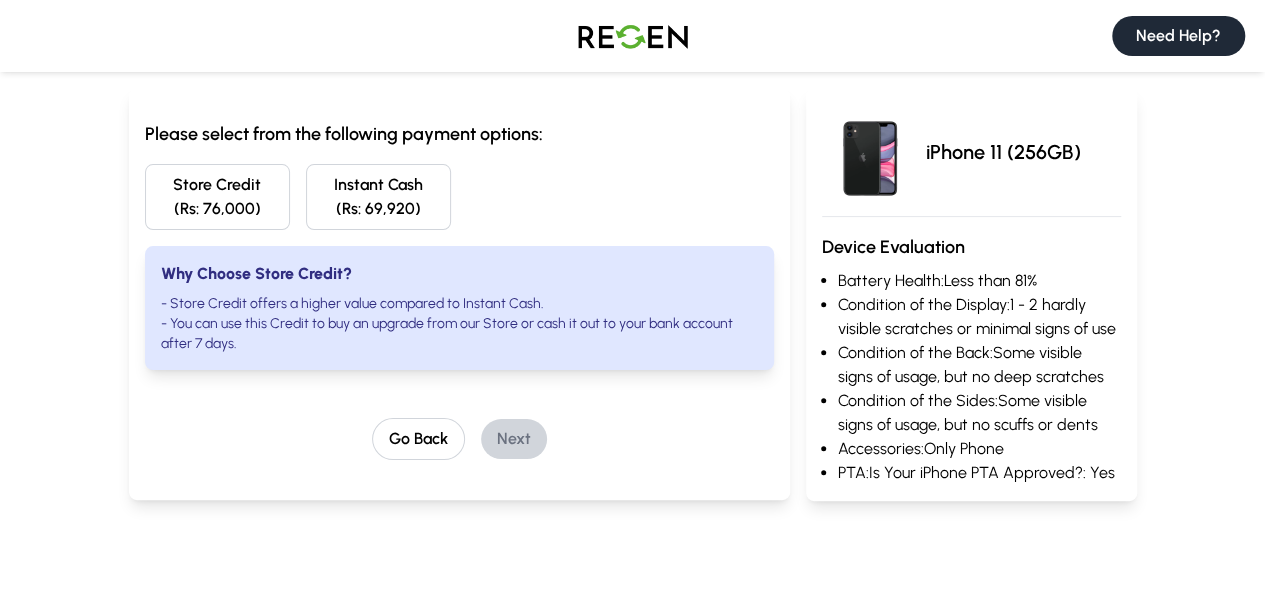 click on "Need Help?" at bounding box center [1178, 36] 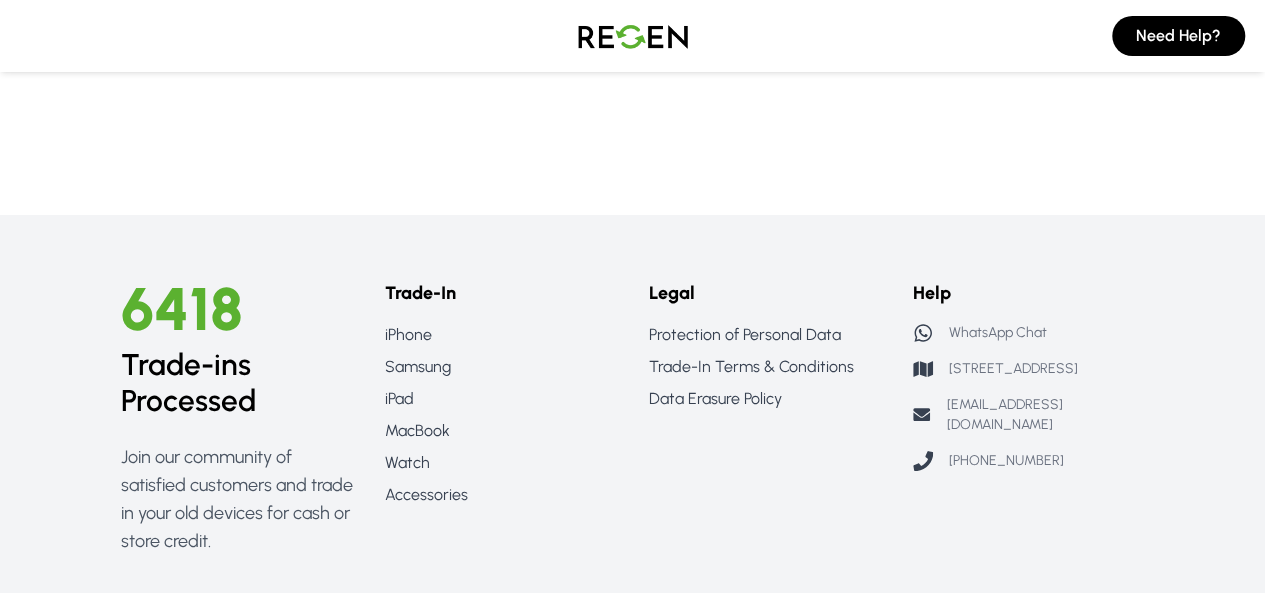 scroll, scrollTop: 1616, scrollLeft: 0, axis: vertical 